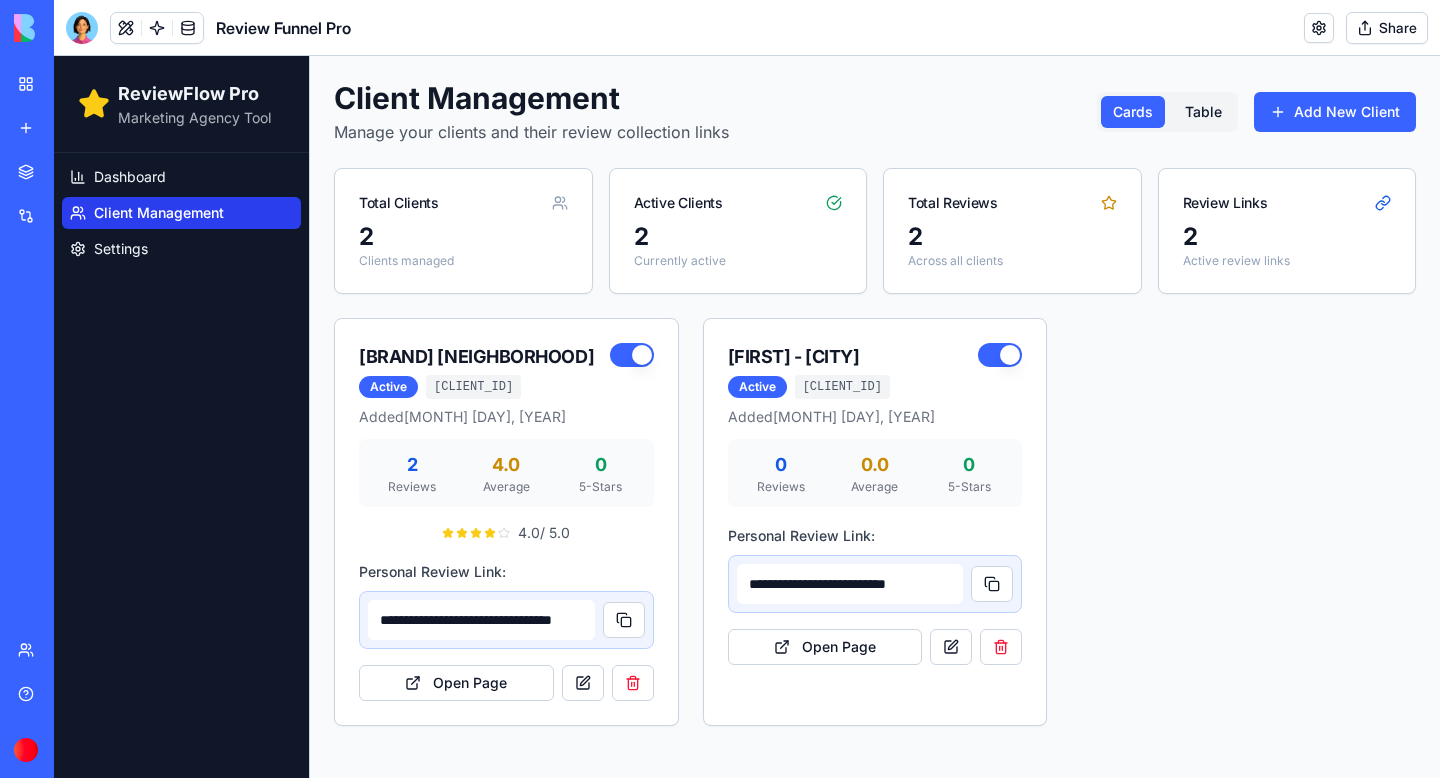 scroll, scrollTop: 0, scrollLeft: 0, axis: both 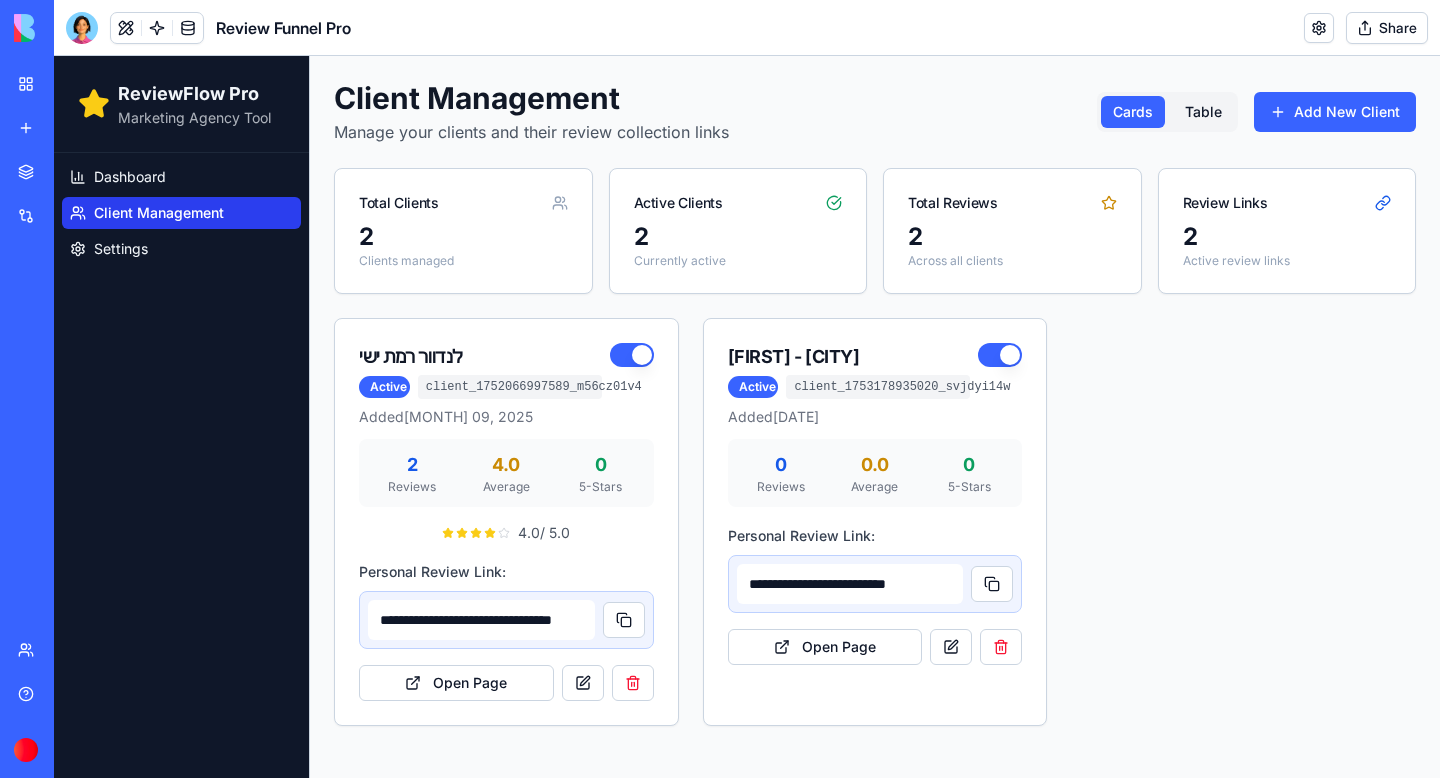 drag, startPoint x: 382, startPoint y: 182, endPoint x: 359, endPoint y: 184, distance: 23.086792 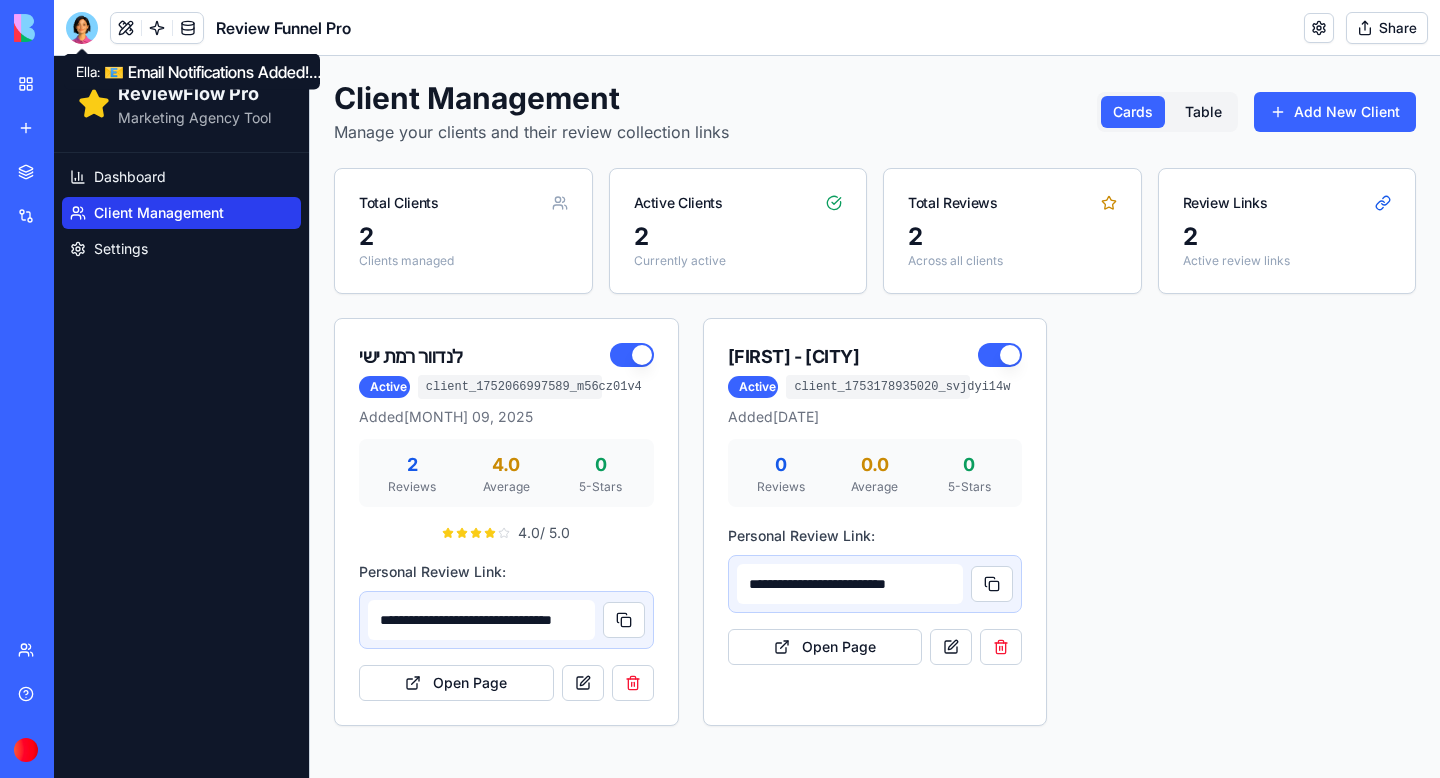 click at bounding box center [82, 28] 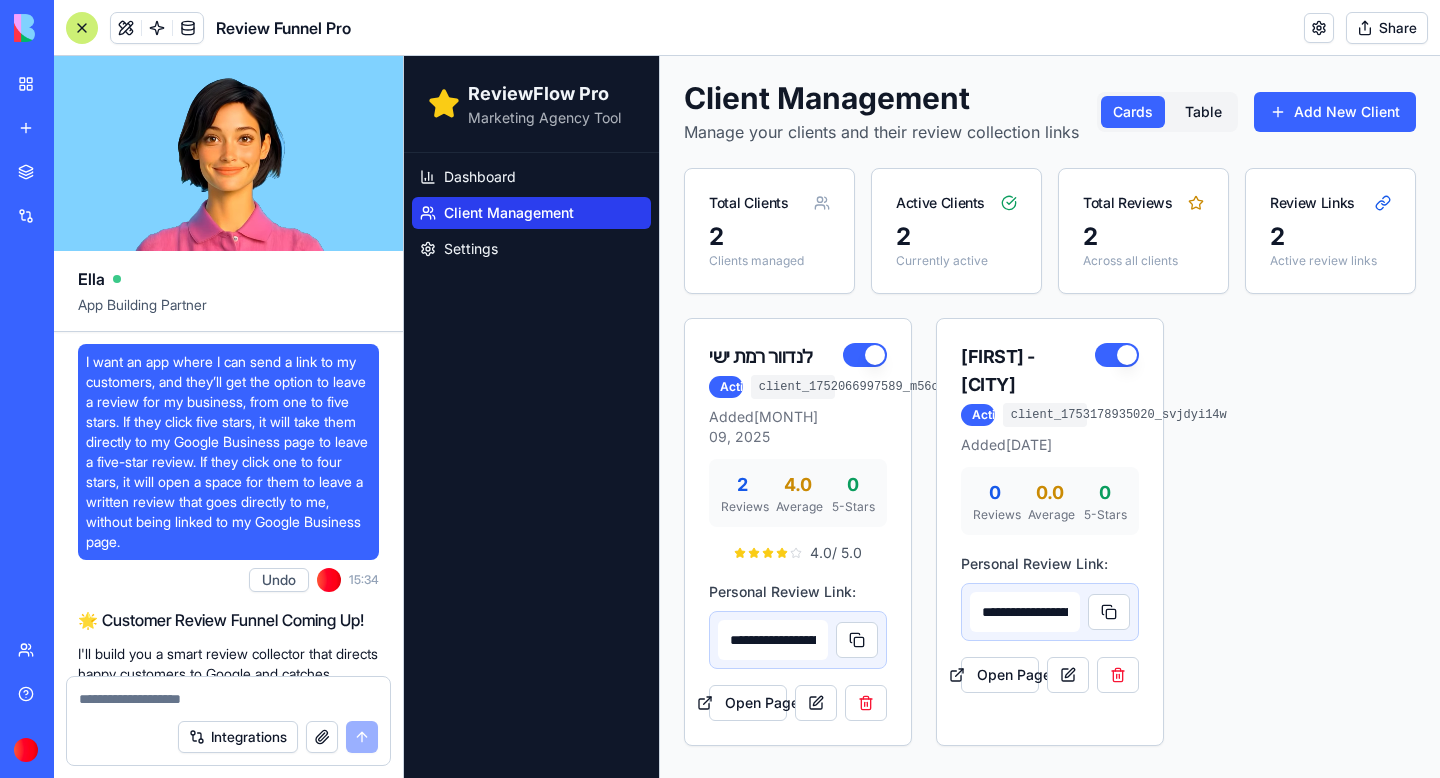 scroll, scrollTop: 101481, scrollLeft: 0, axis: vertical 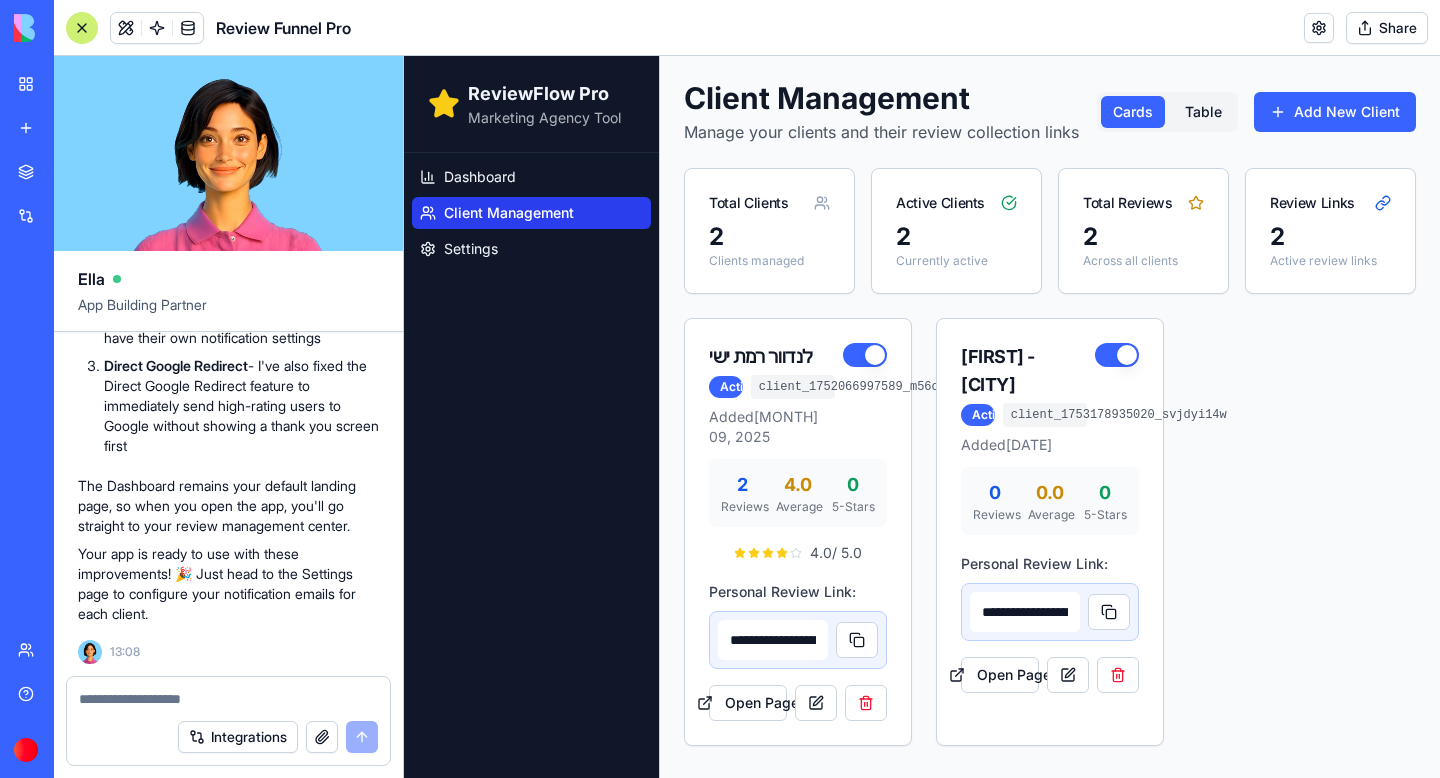 click at bounding box center [228, 699] 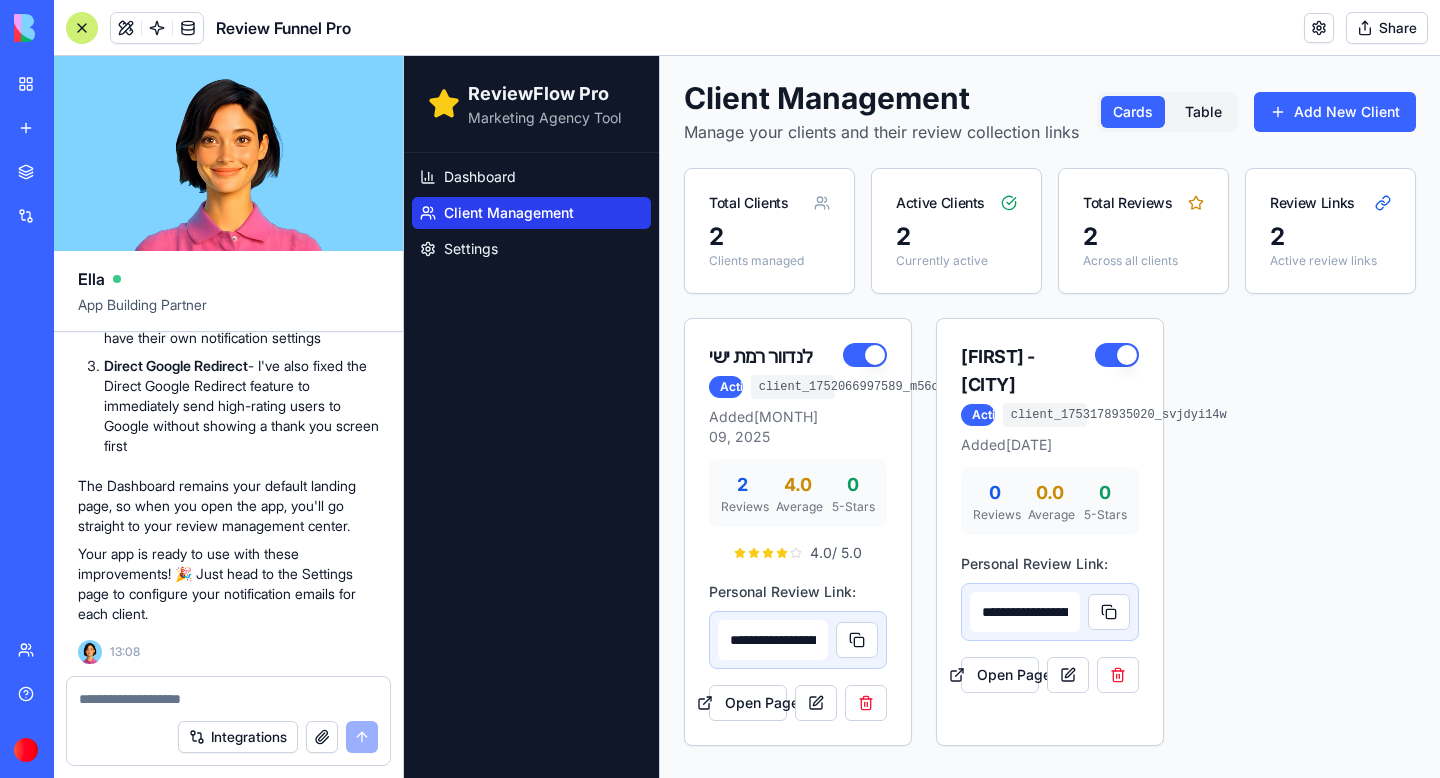 type on "*" 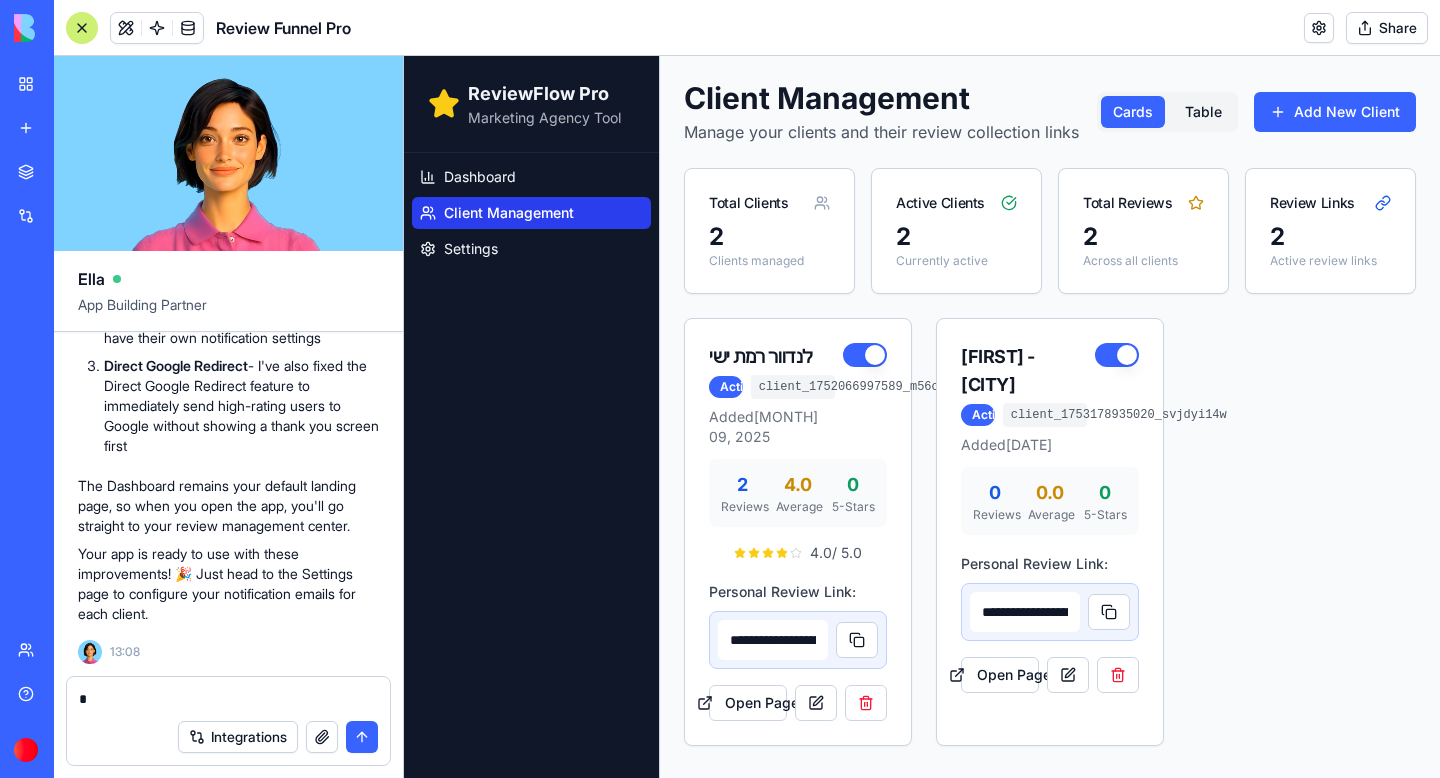 type 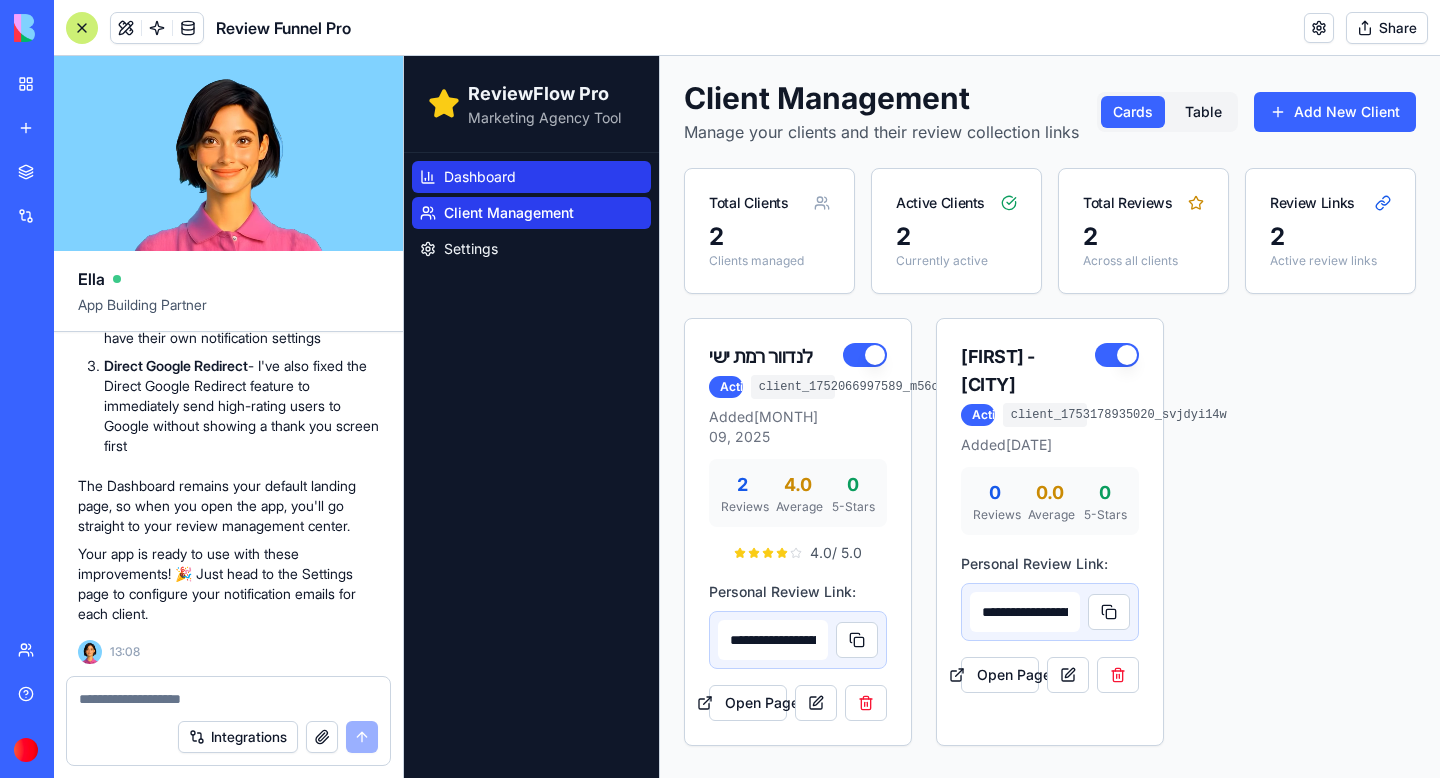 click on "Dashboard" at bounding box center (480, 177) 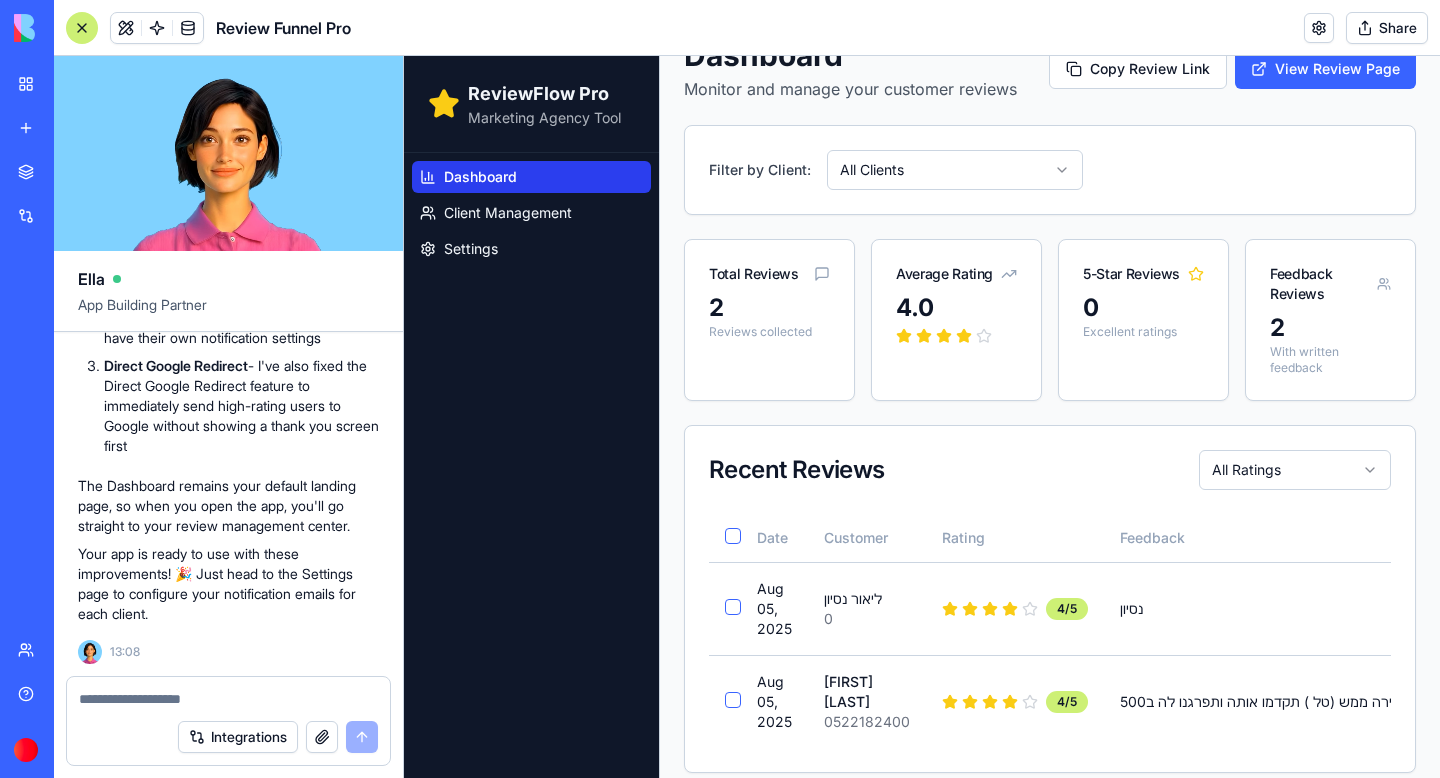 scroll, scrollTop: 61, scrollLeft: 0, axis: vertical 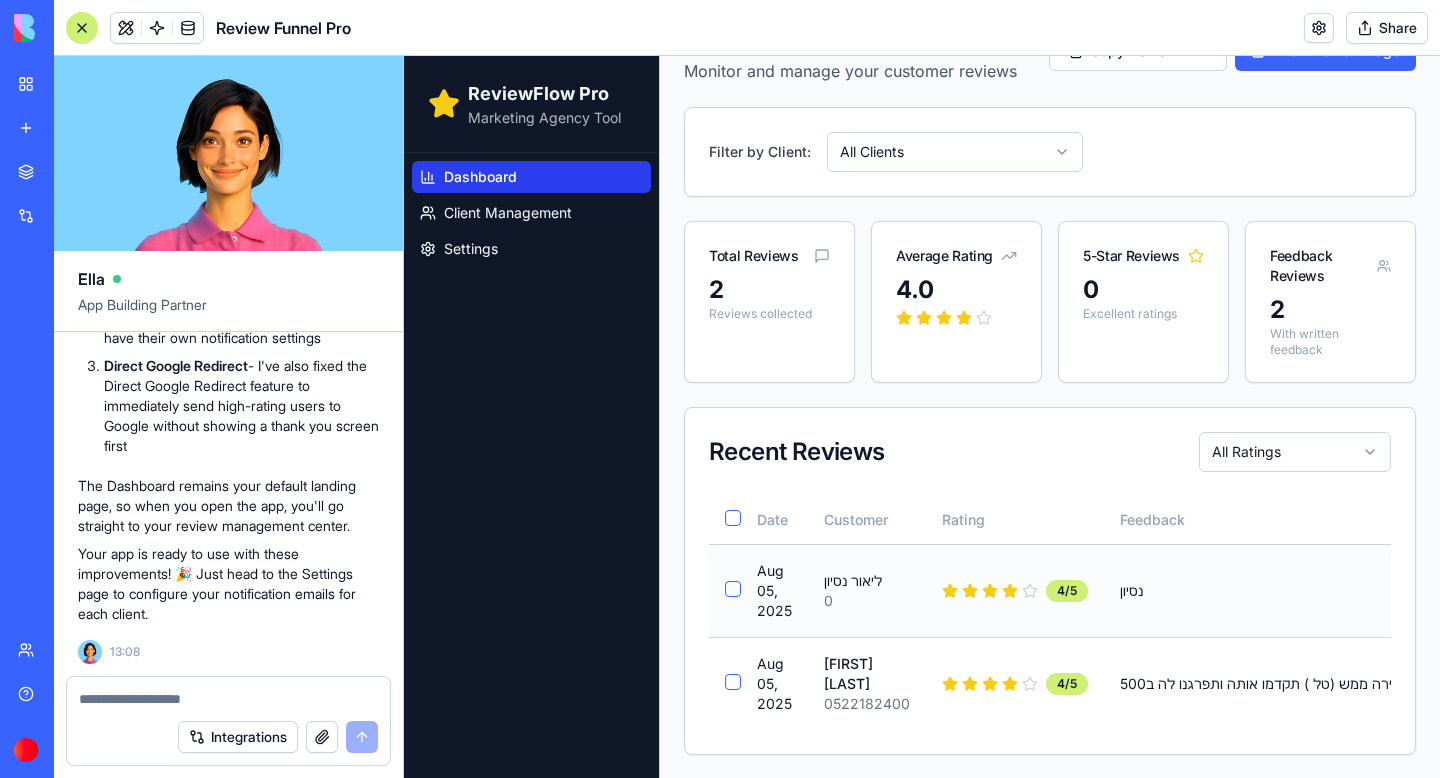 click at bounding box center (733, 589) 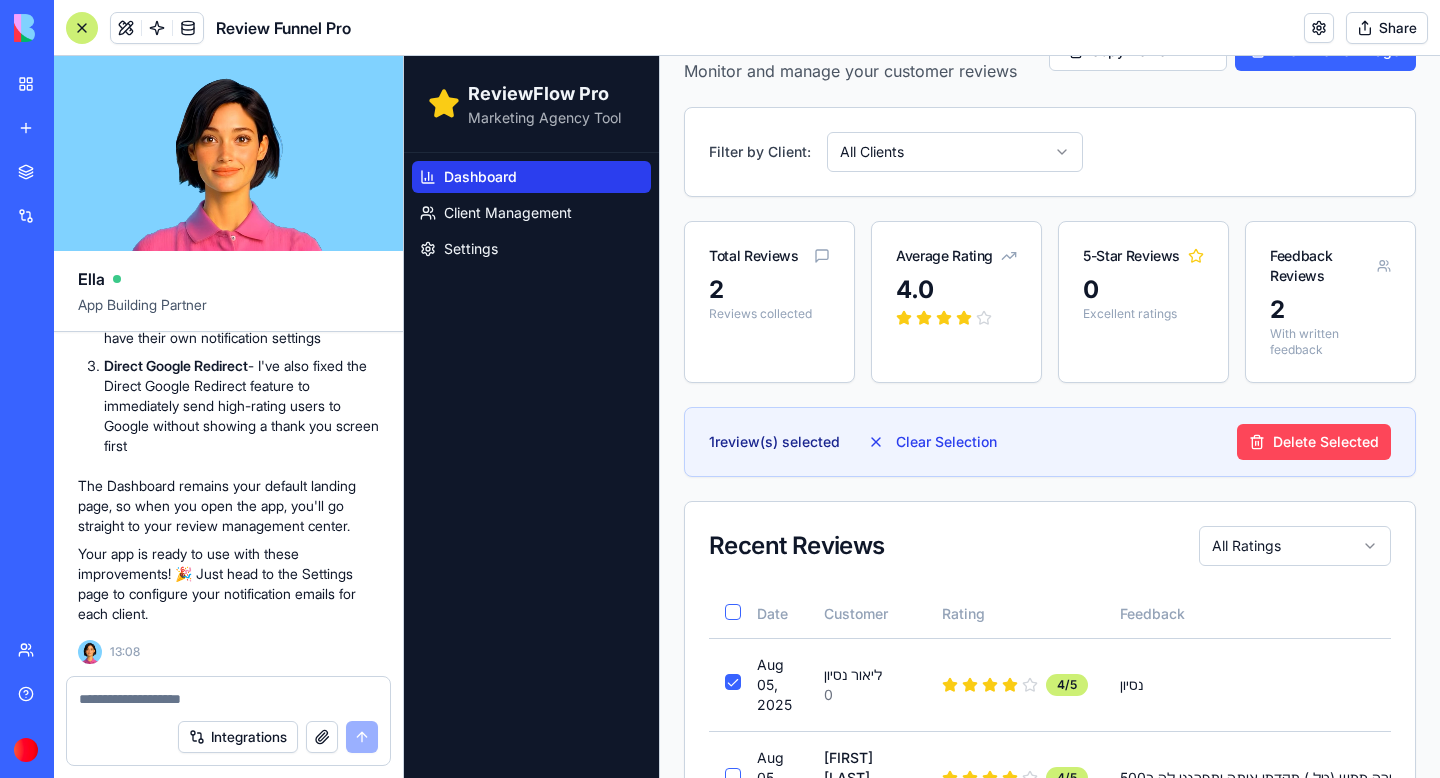 click on "Delete Selected" at bounding box center [1314, 442] 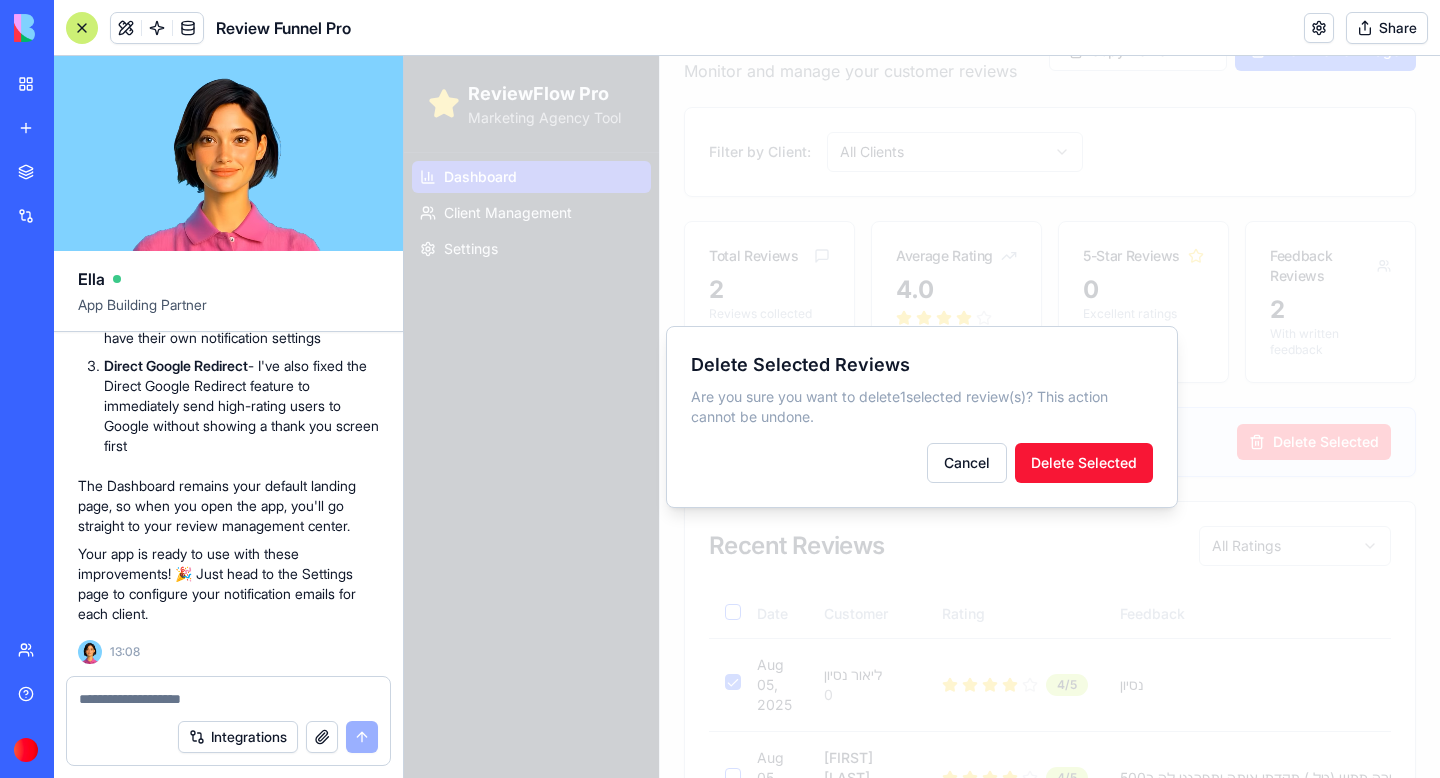 click on "Delete Selected Reviews Are you sure you want to delete  1  selected review(s)? This action cannot be undone. Cancel Delete Selected" at bounding box center [922, 417] 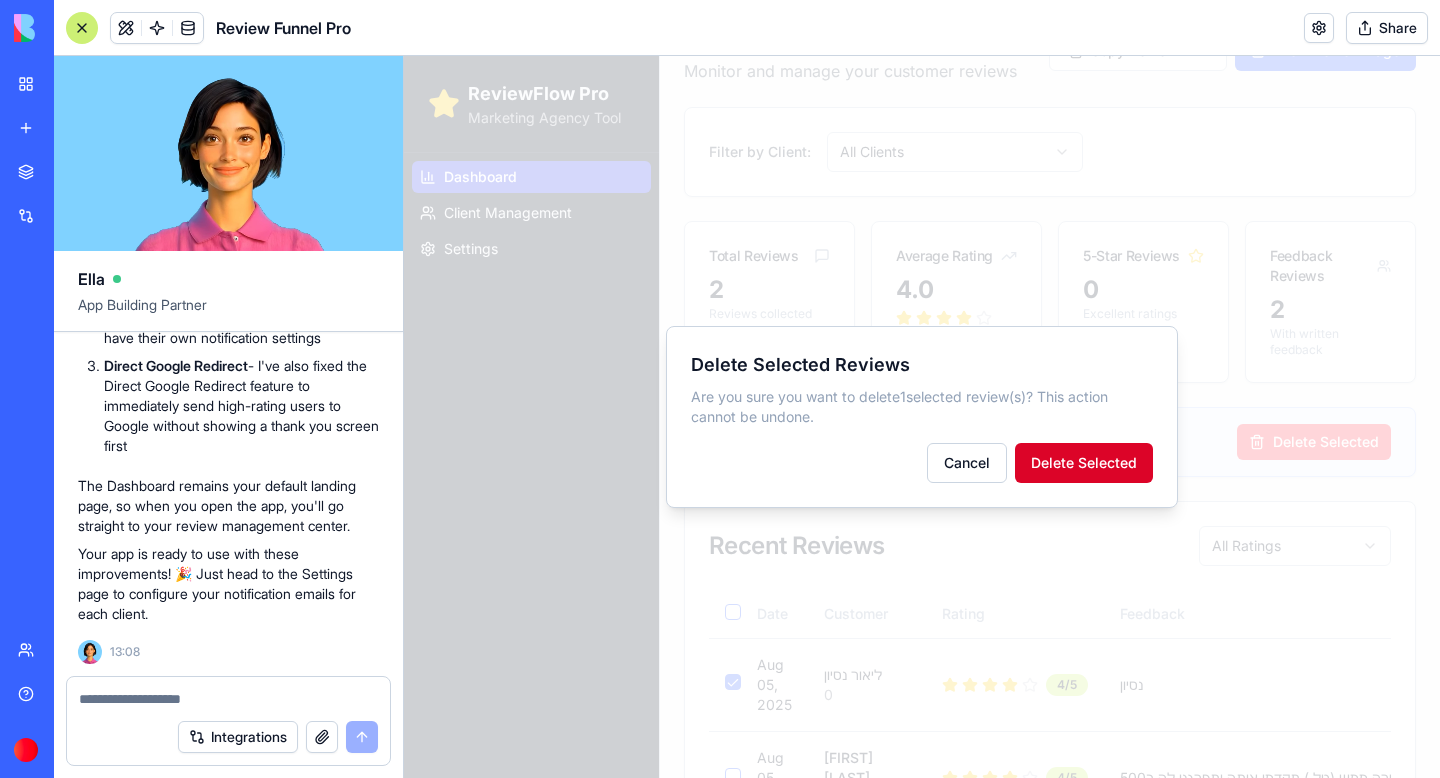 click on "Delete Selected" at bounding box center (1084, 463) 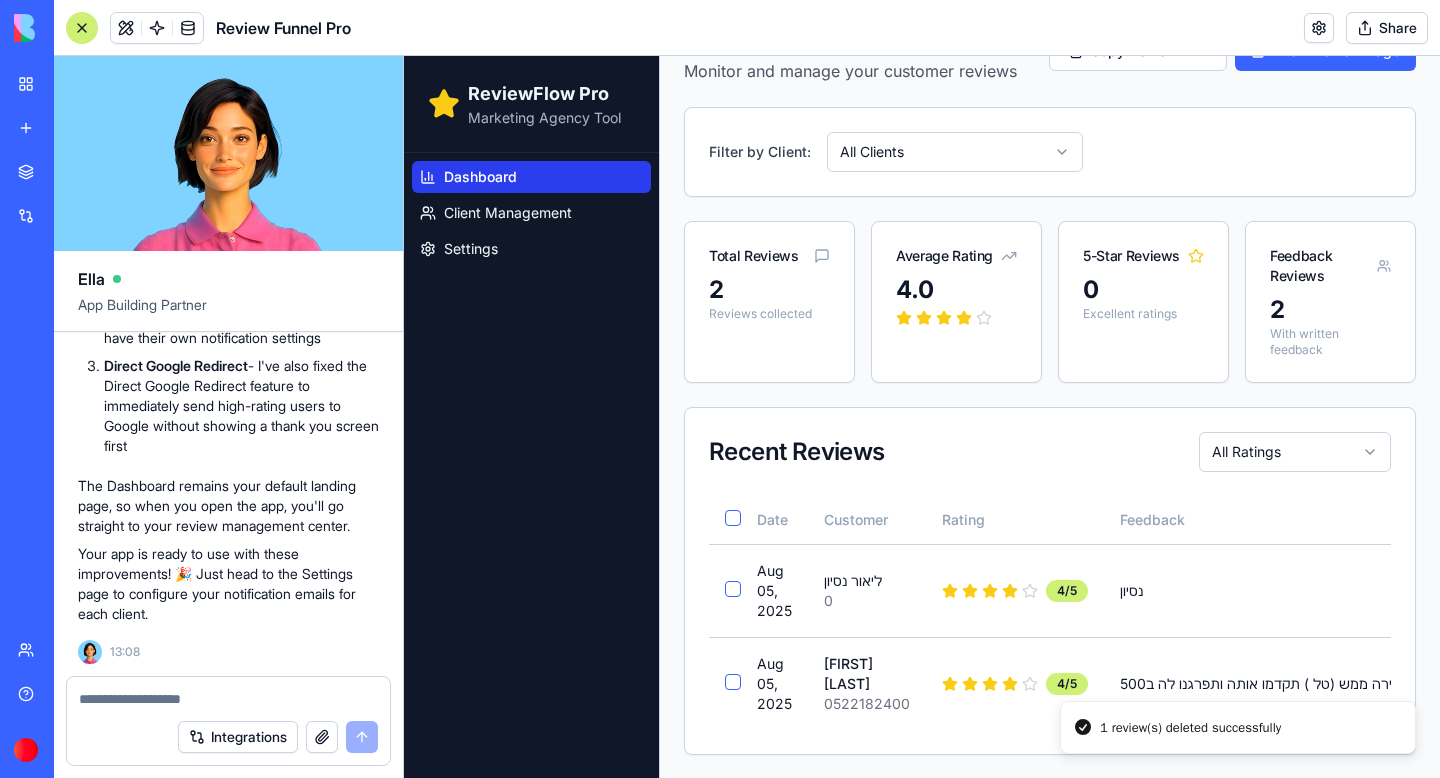 scroll, scrollTop: 0, scrollLeft: 0, axis: both 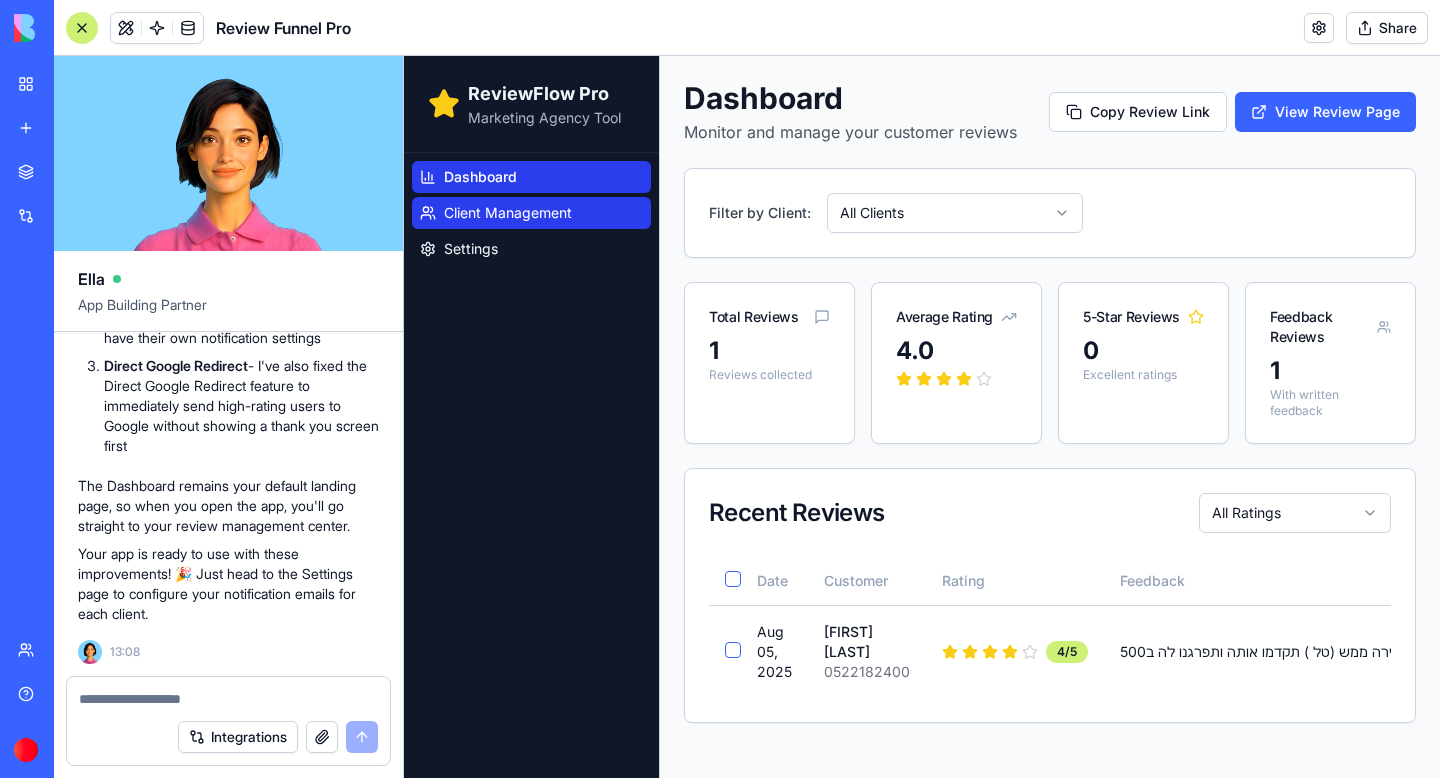 click on "Client Management" at bounding box center [508, 213] 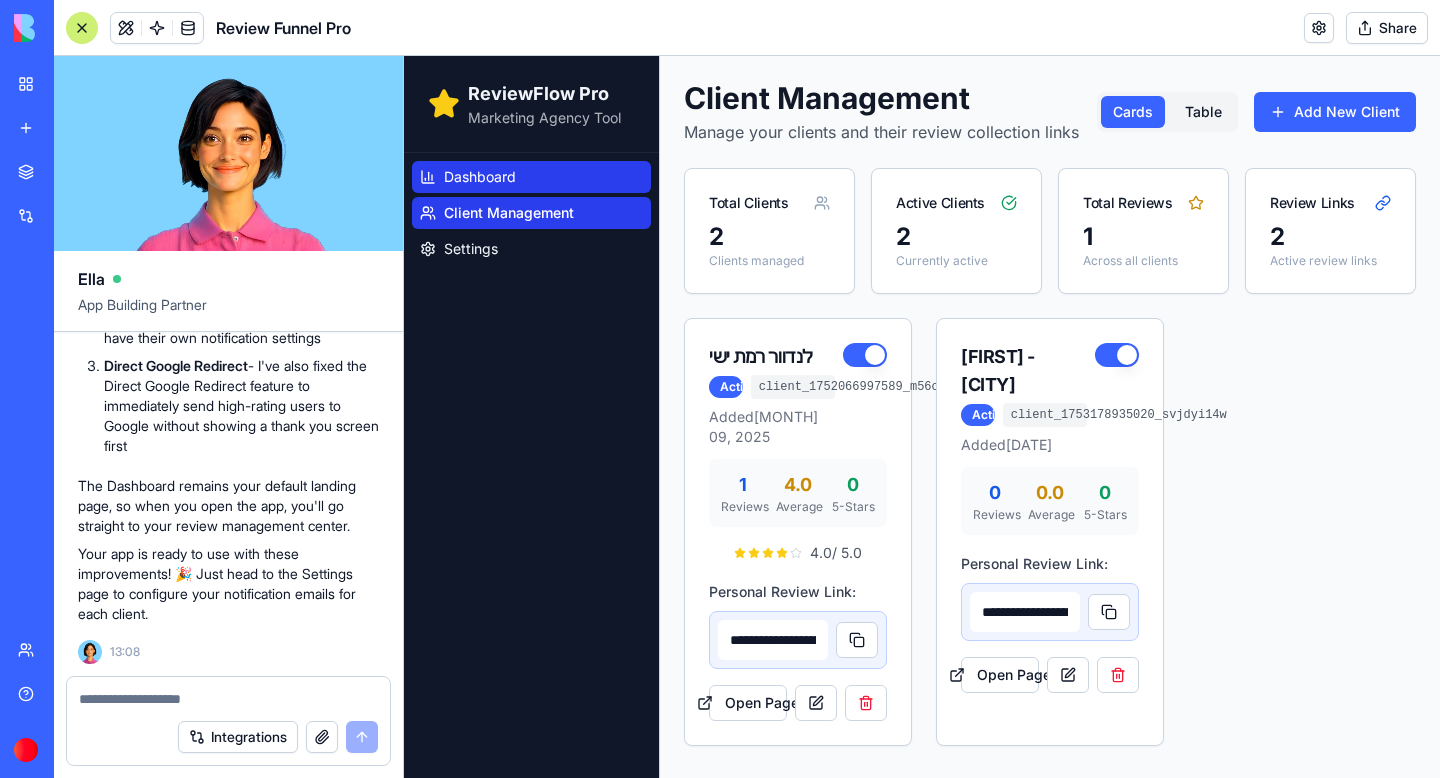 click on "Dashboard" at bounding box center [480, 177] 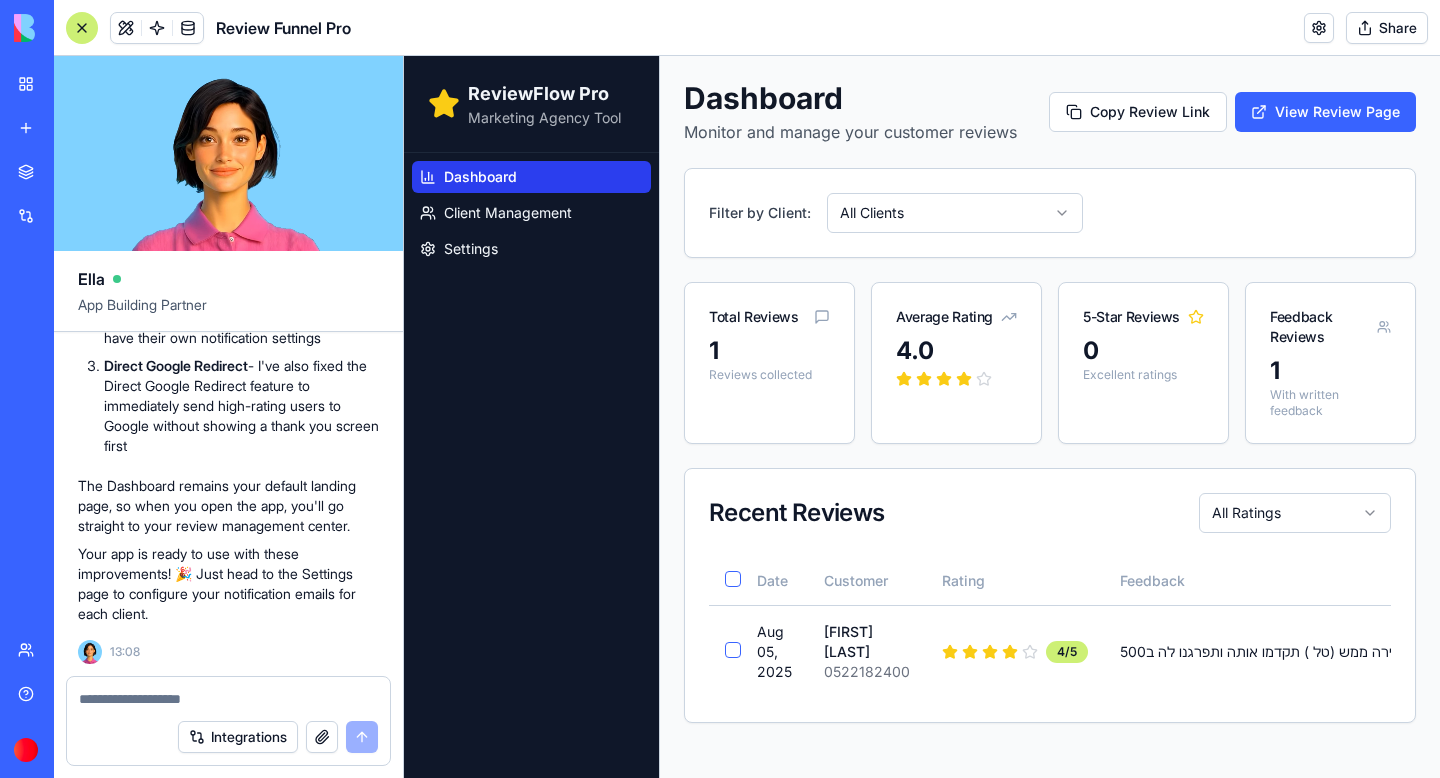 click at bounding box center (82, 28) 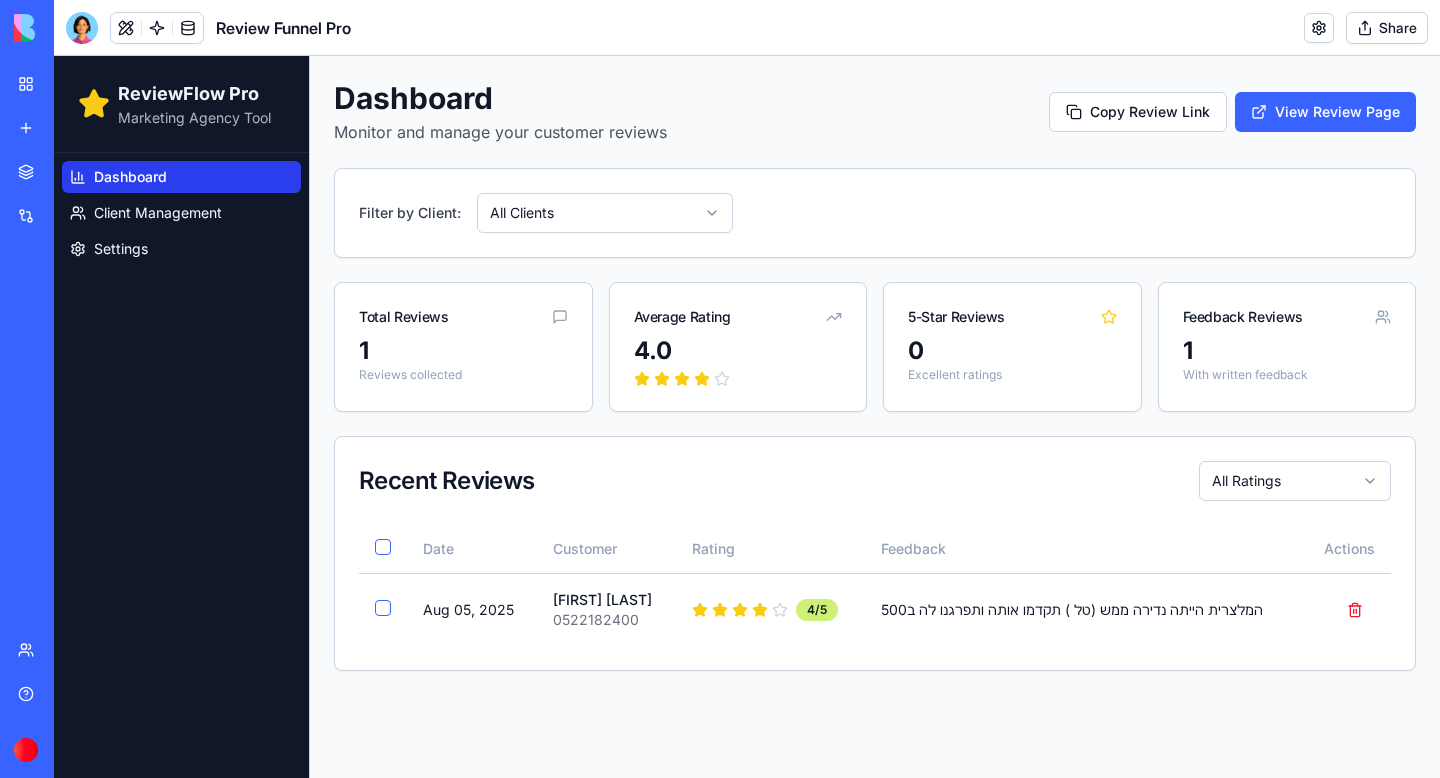 type 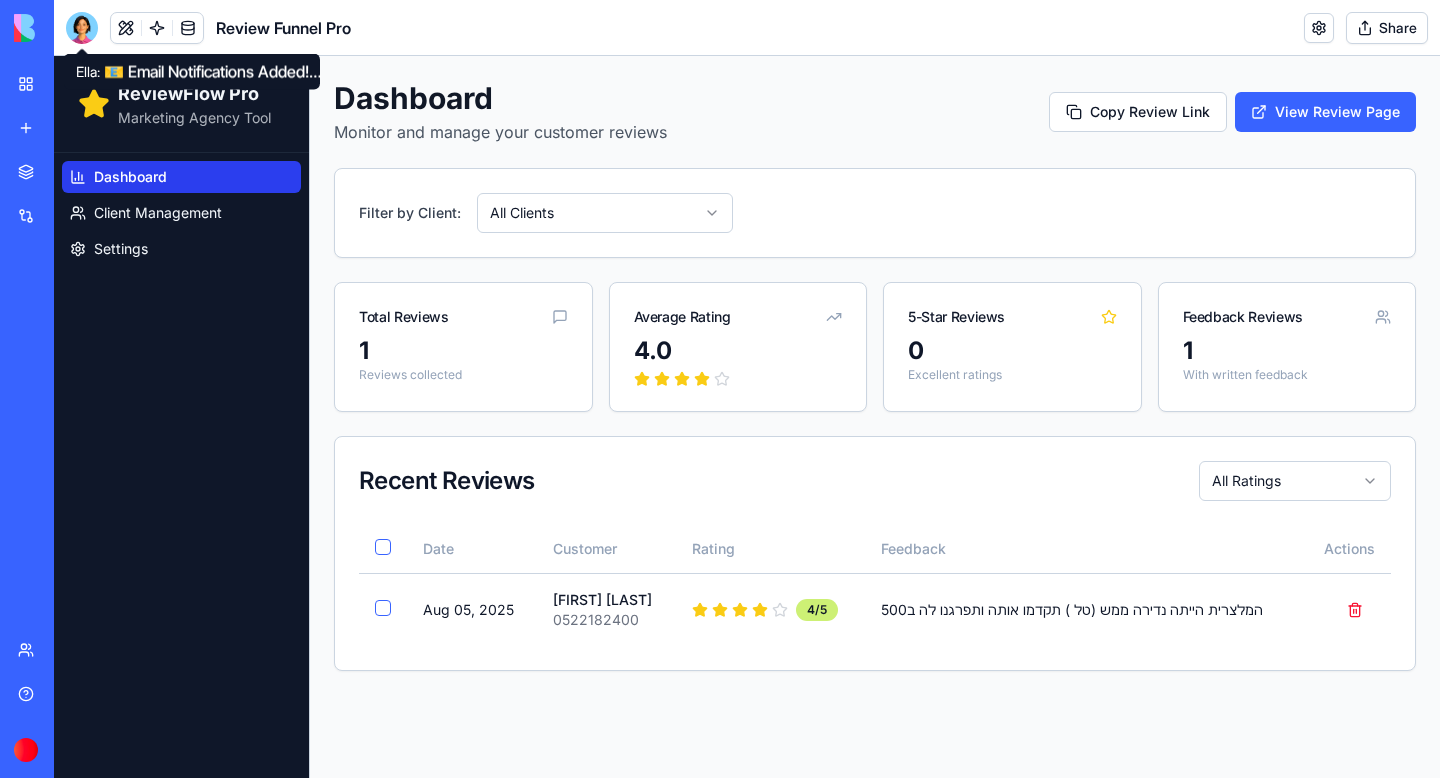 click at bounding box center [82, 28] 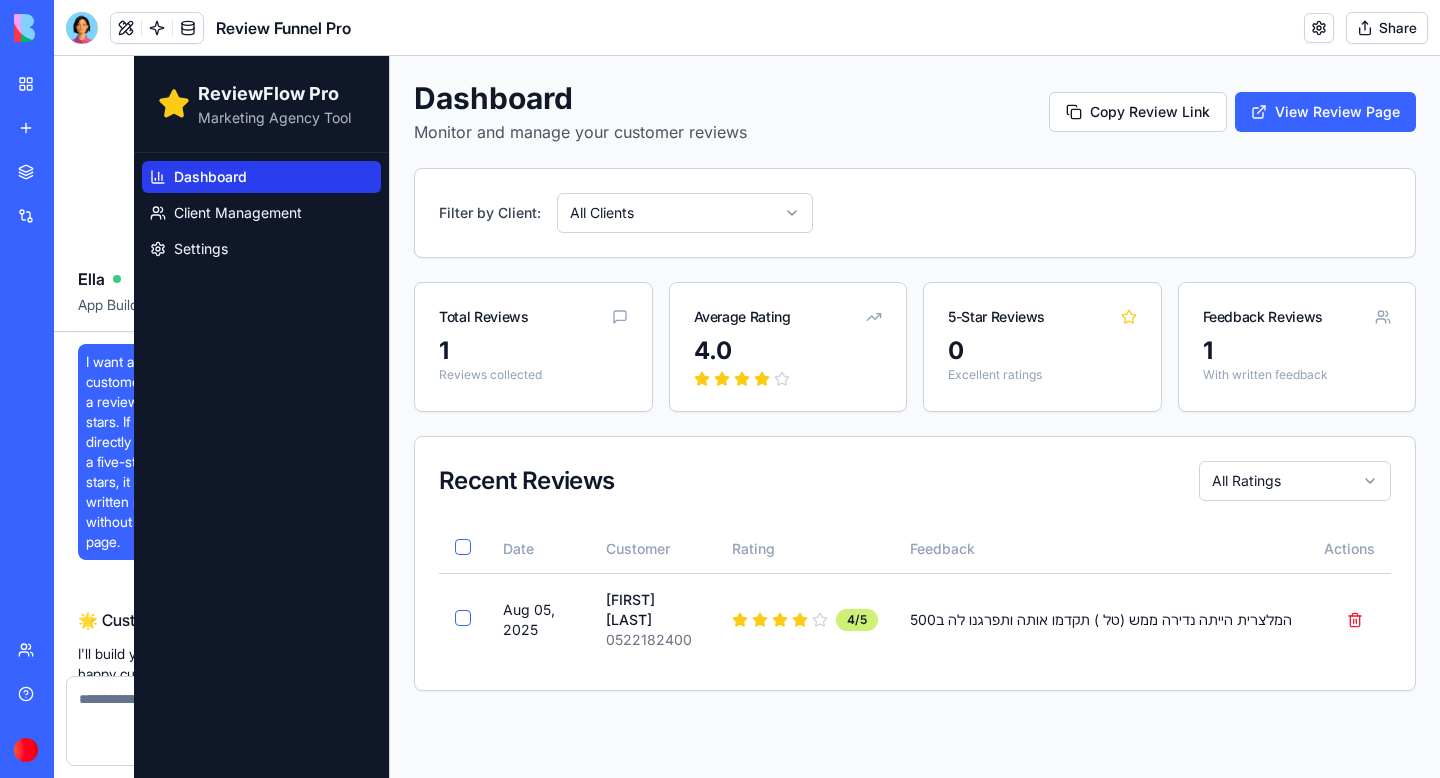 scroll, scrollTop: 0, scrollLeft: 0, axis: both 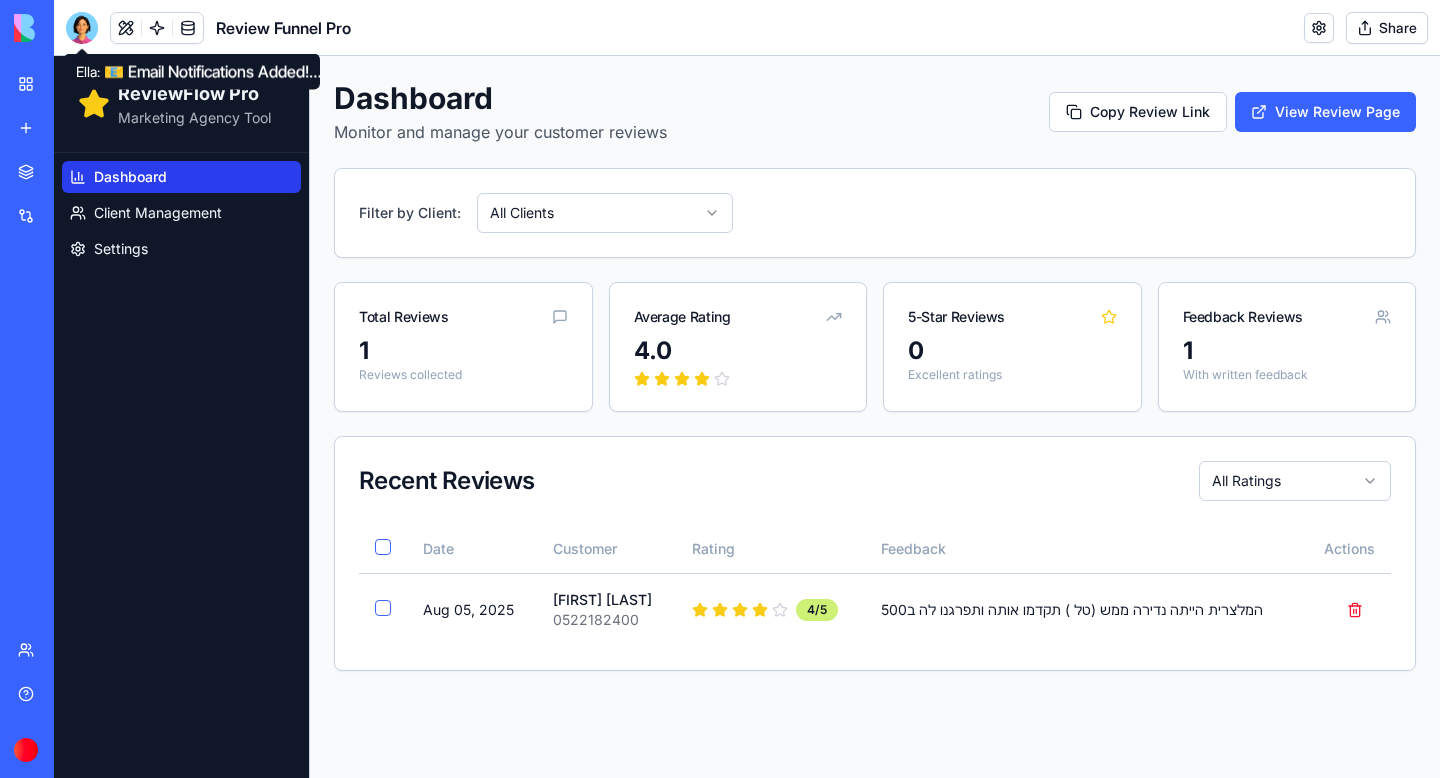 click at bounding box center (82, 28) 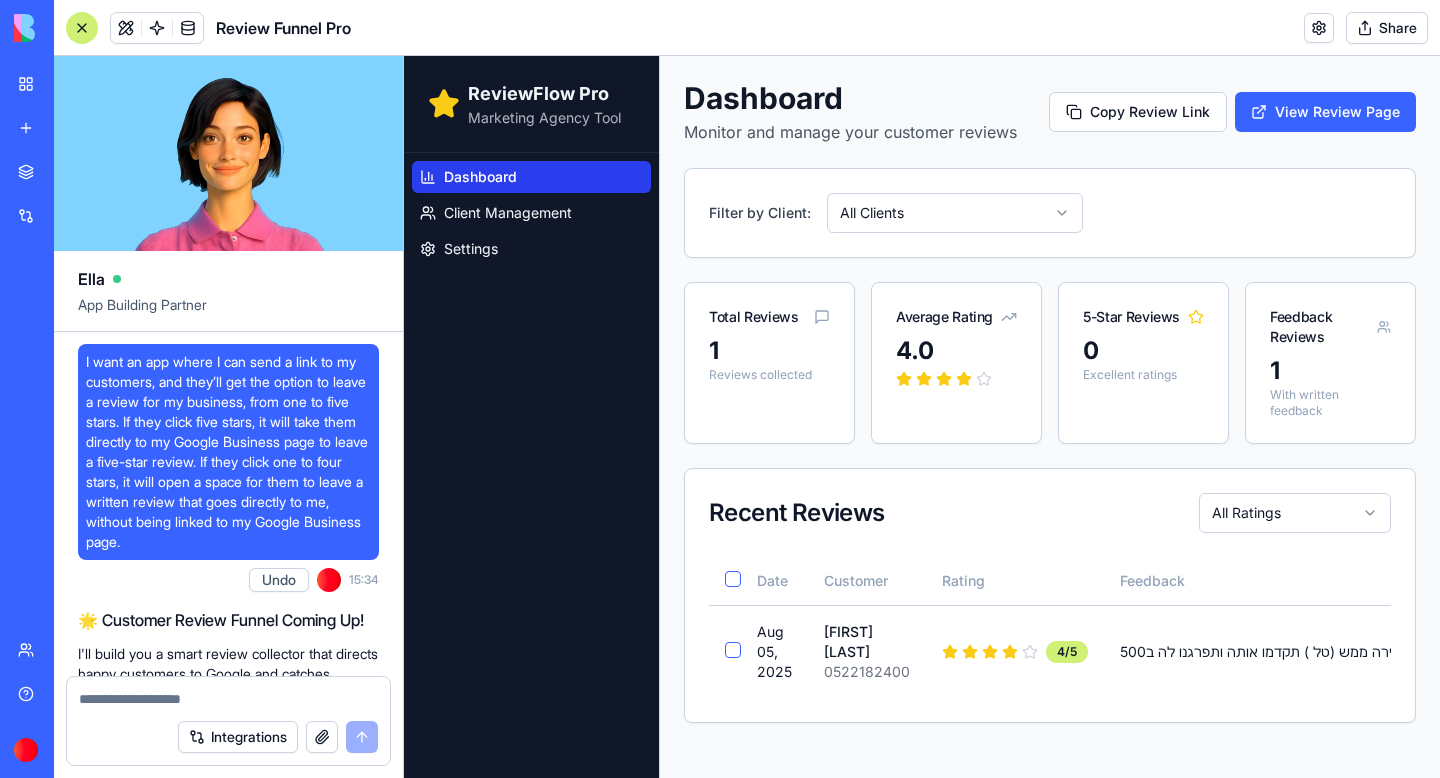scroll, scrollTop: 101481, scrollLeft: 0, axis: vertical 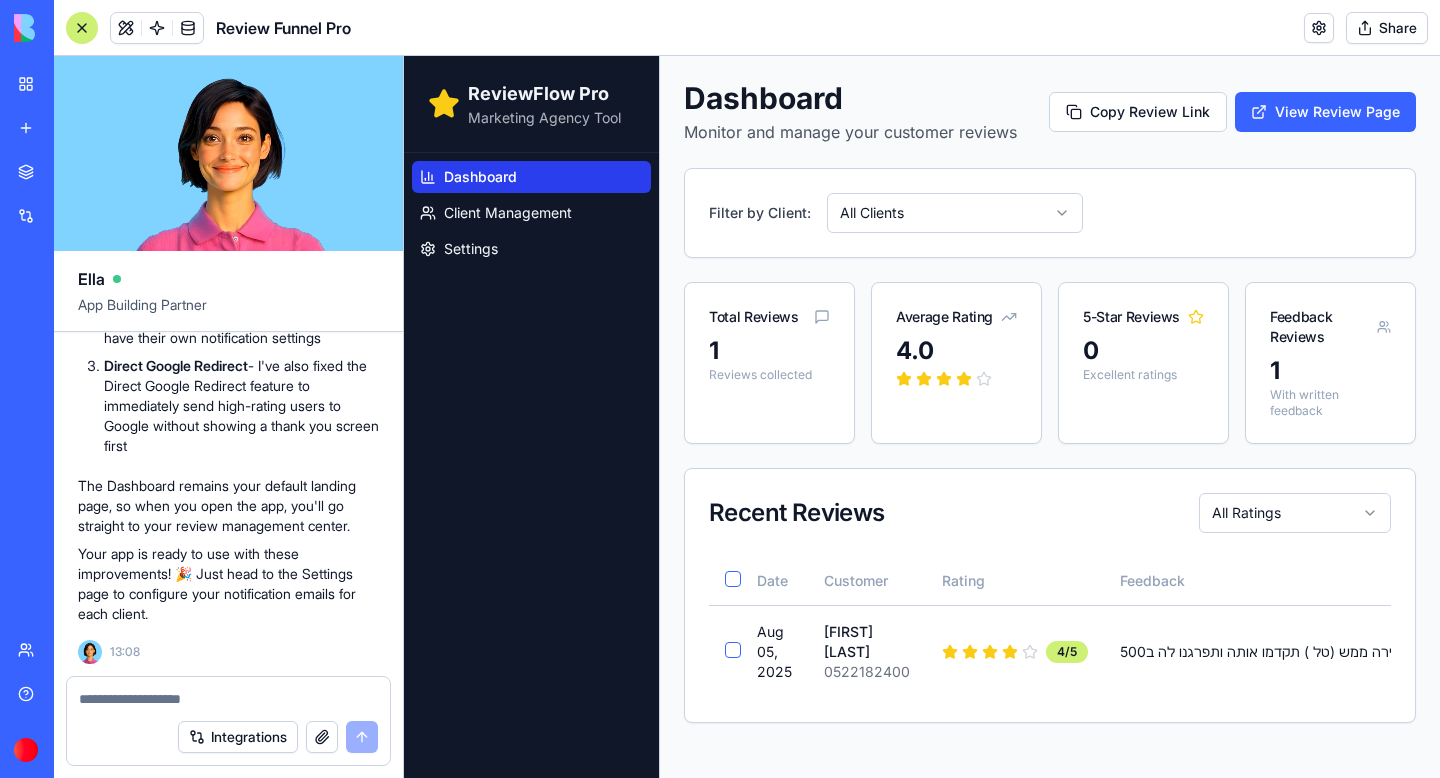 click at bounding box center [228, 699] 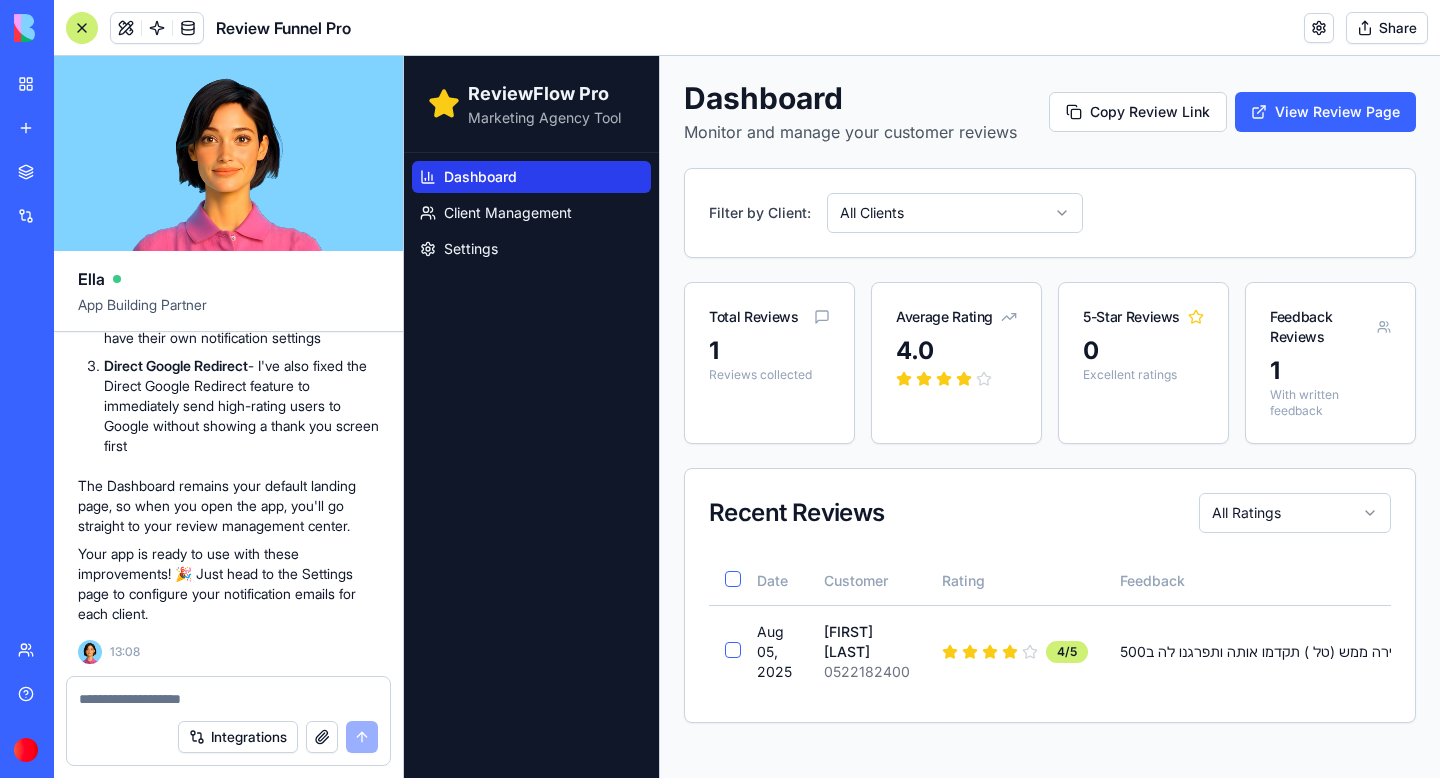 paste on "**********" 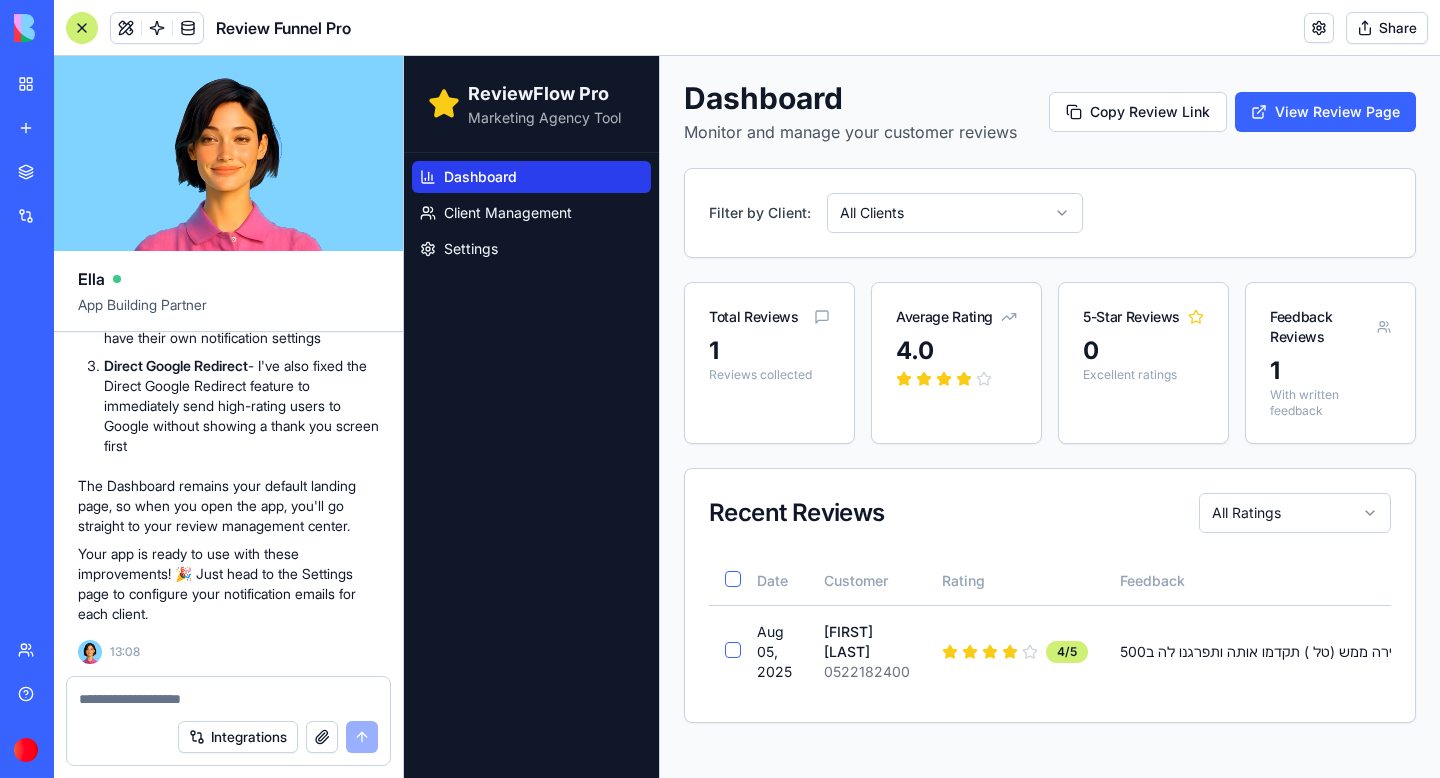 type on "**********" 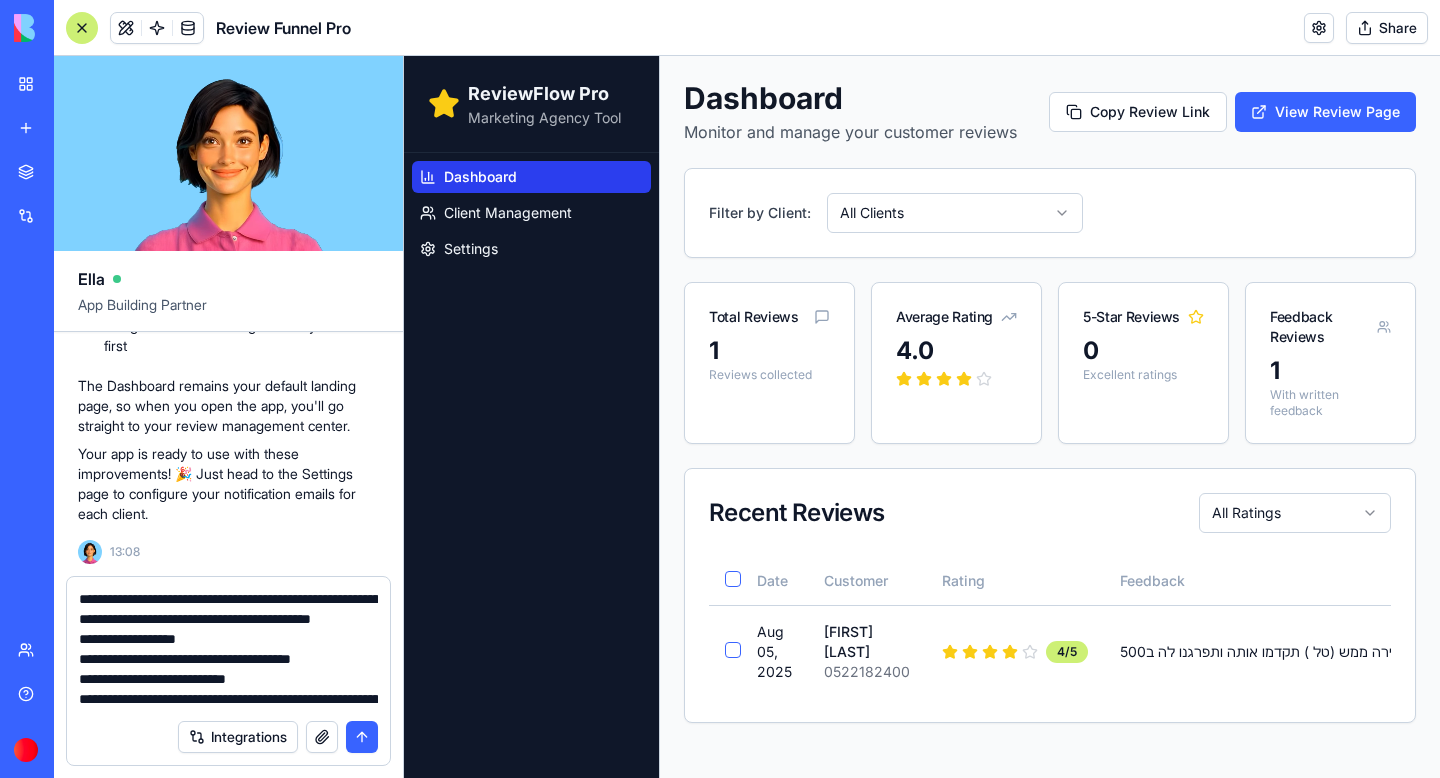 scroll, scrollTop: 98, scrollLeft: 0, axis: vertical 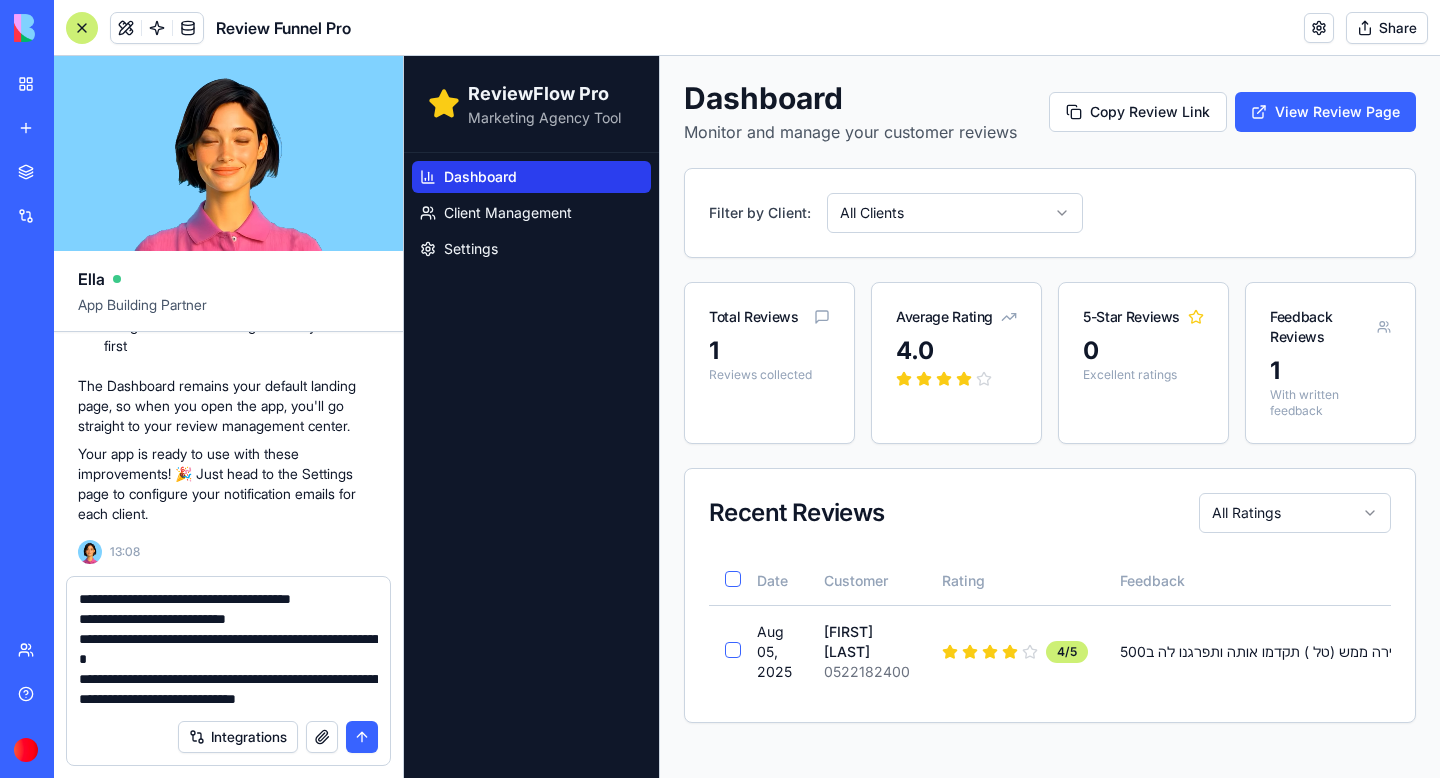 type 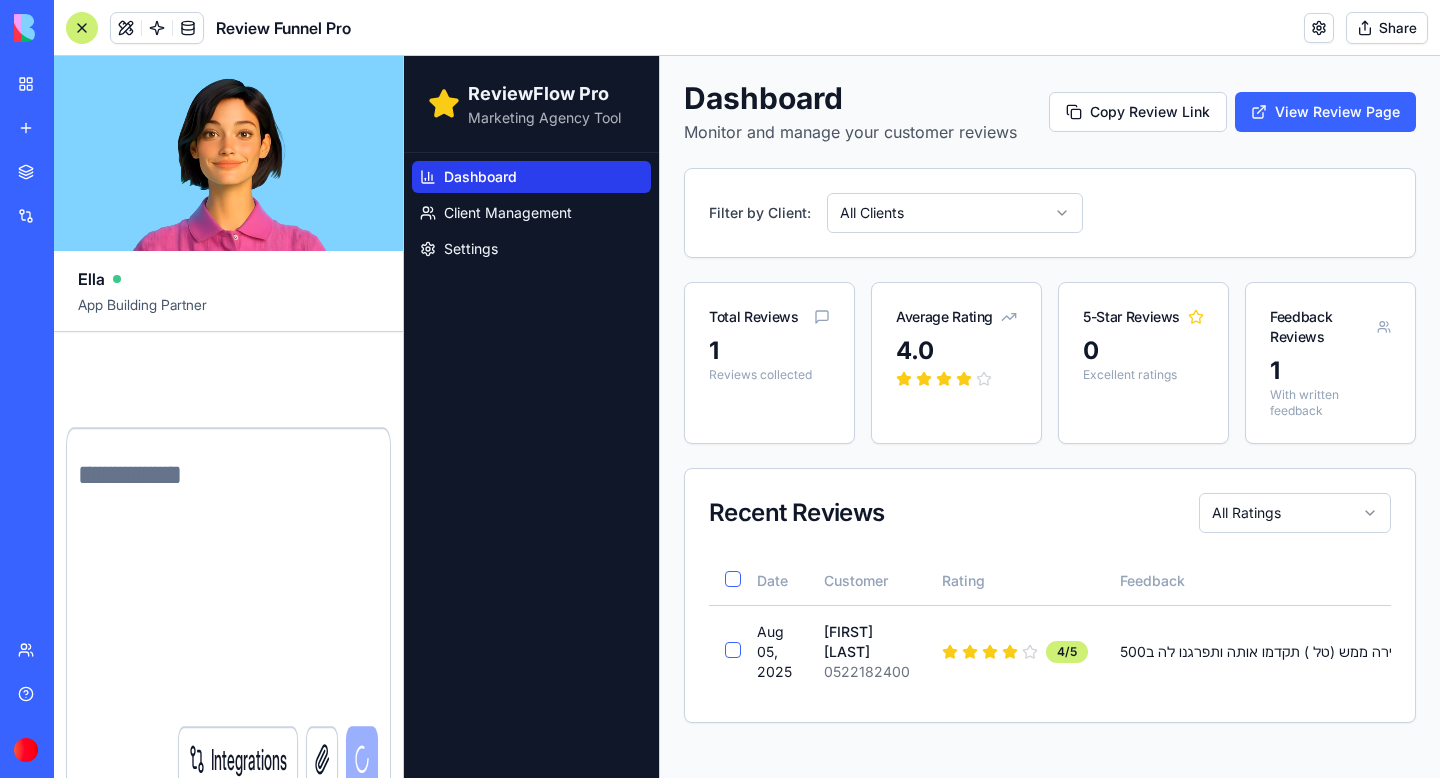 scroll, scrollTop: 101717, scrollLeft: 0, axis: vertical 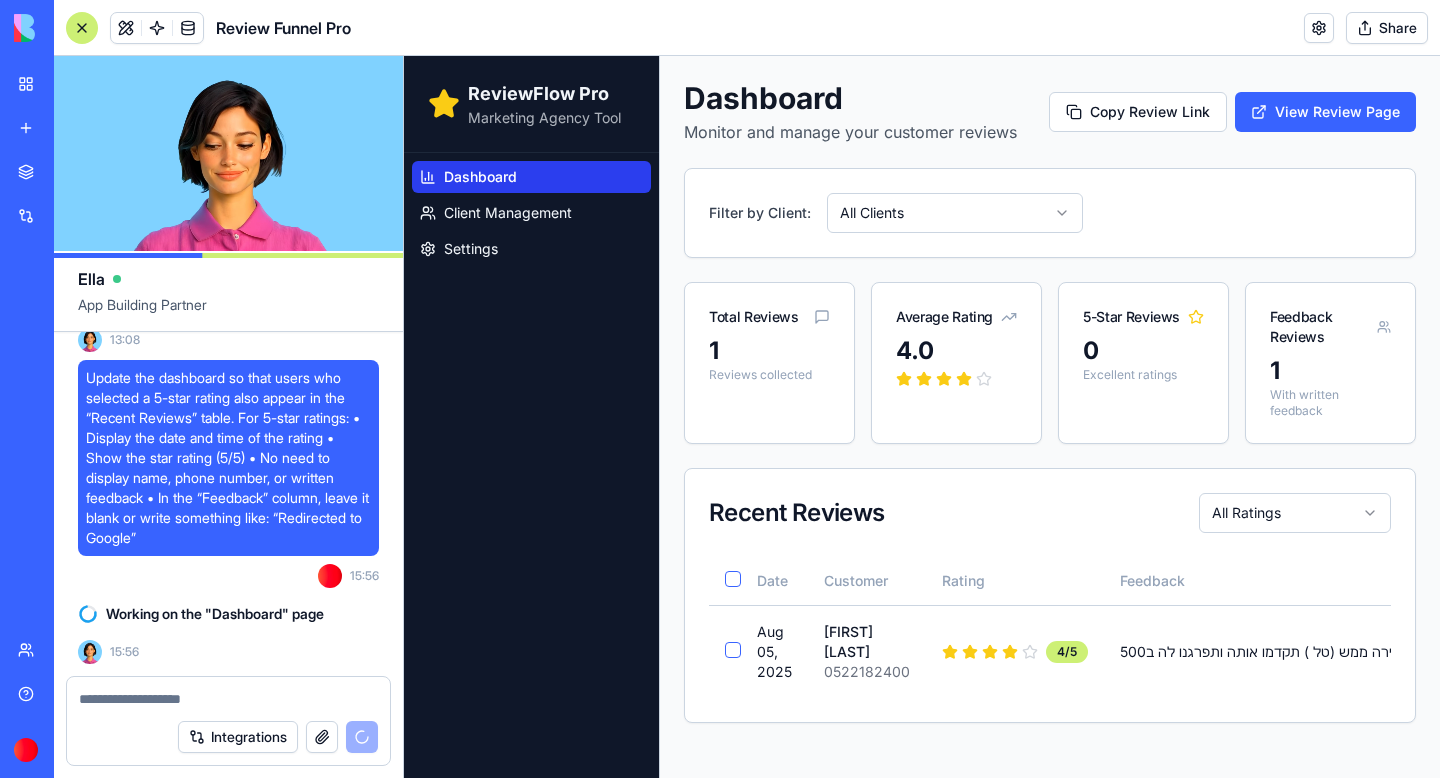 click at bounding box center [82, 28] 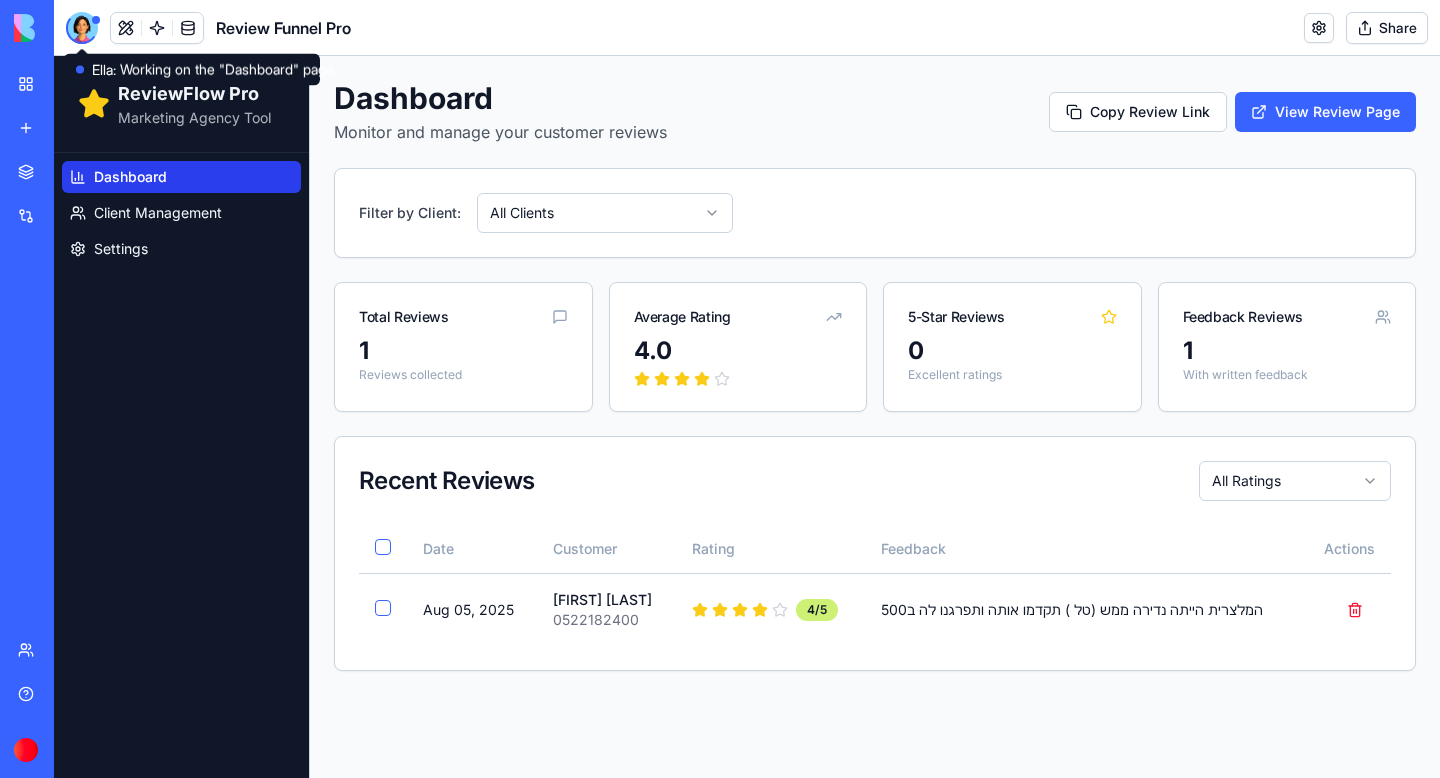 click at bounding box center (82, 28) 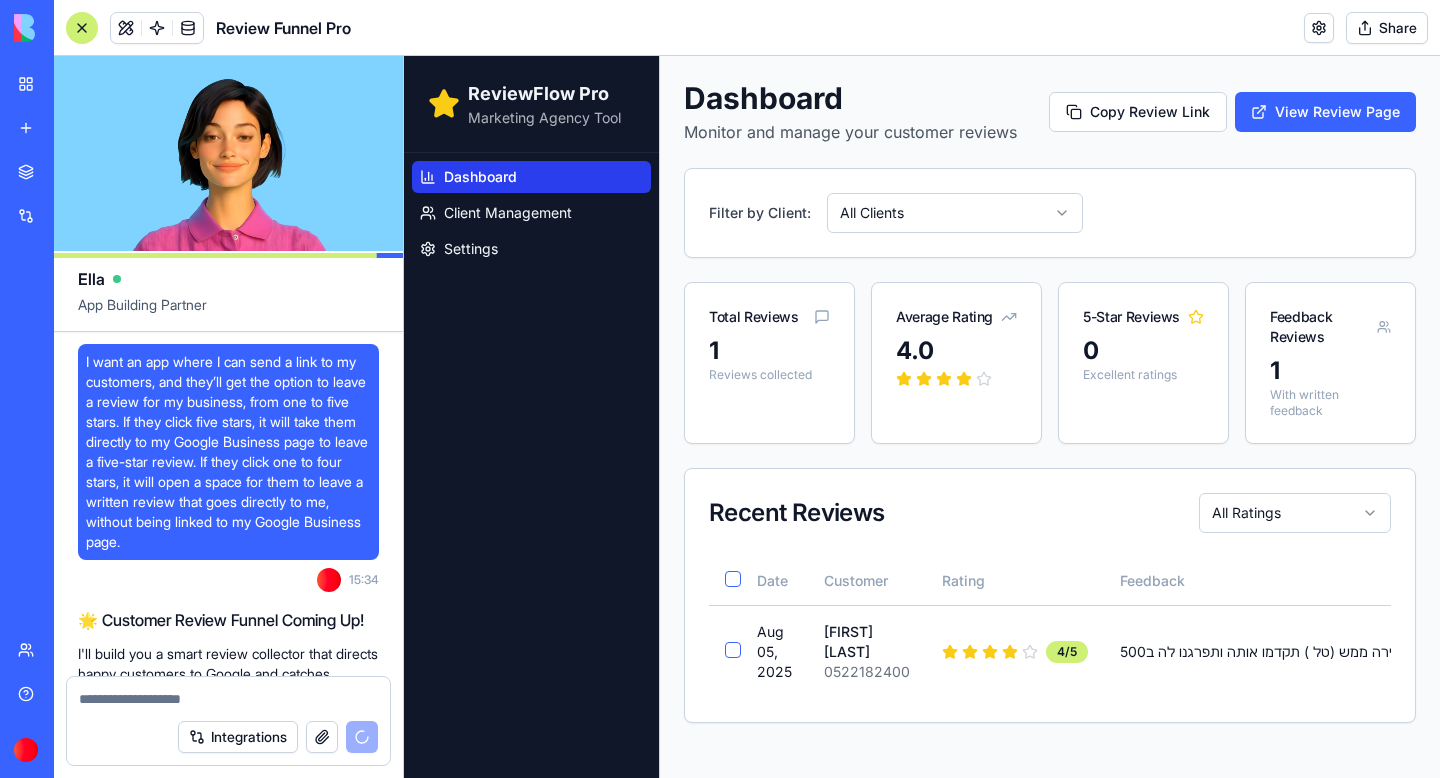 scroll, scrollTop: 101865, scrollLeft: 0, axis: vertical 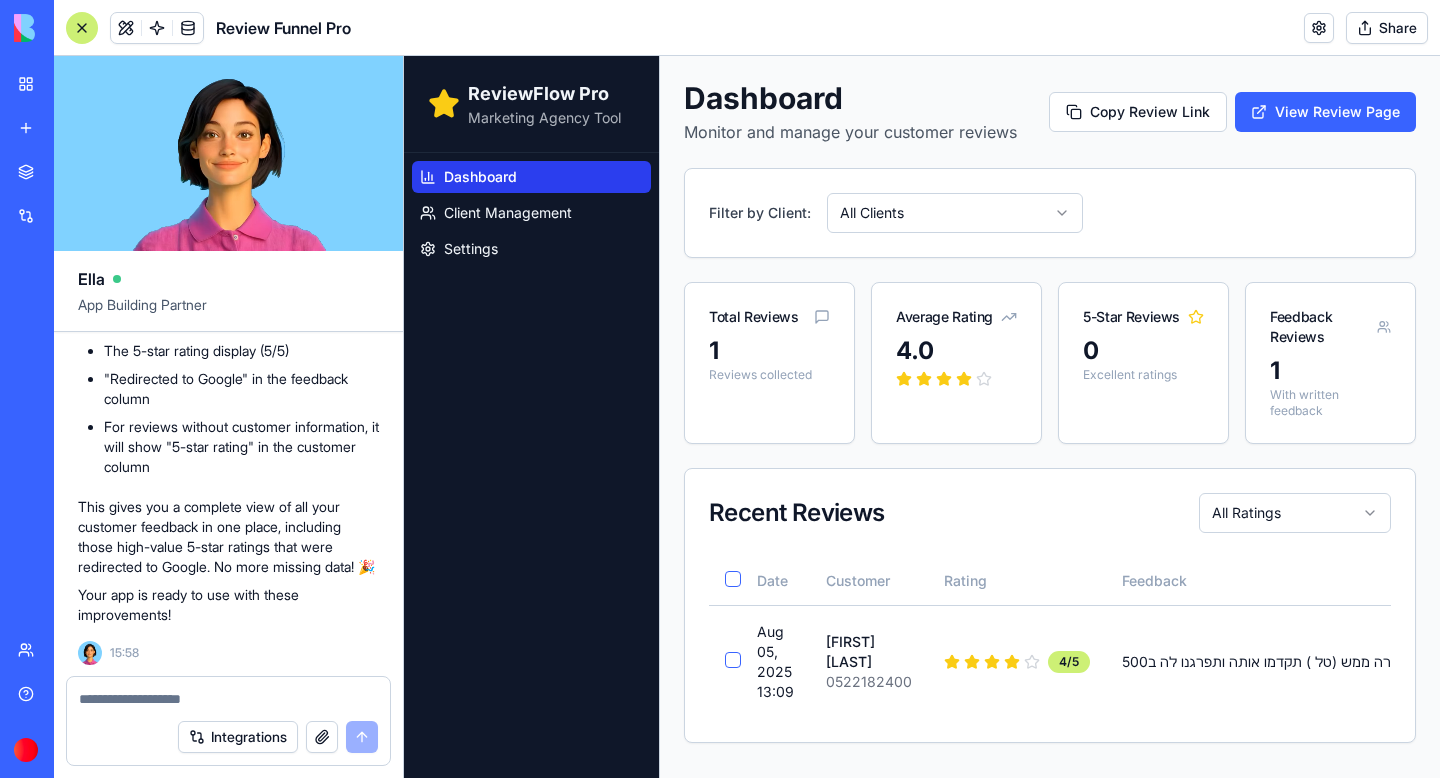 click at bounding box center (82, 28) 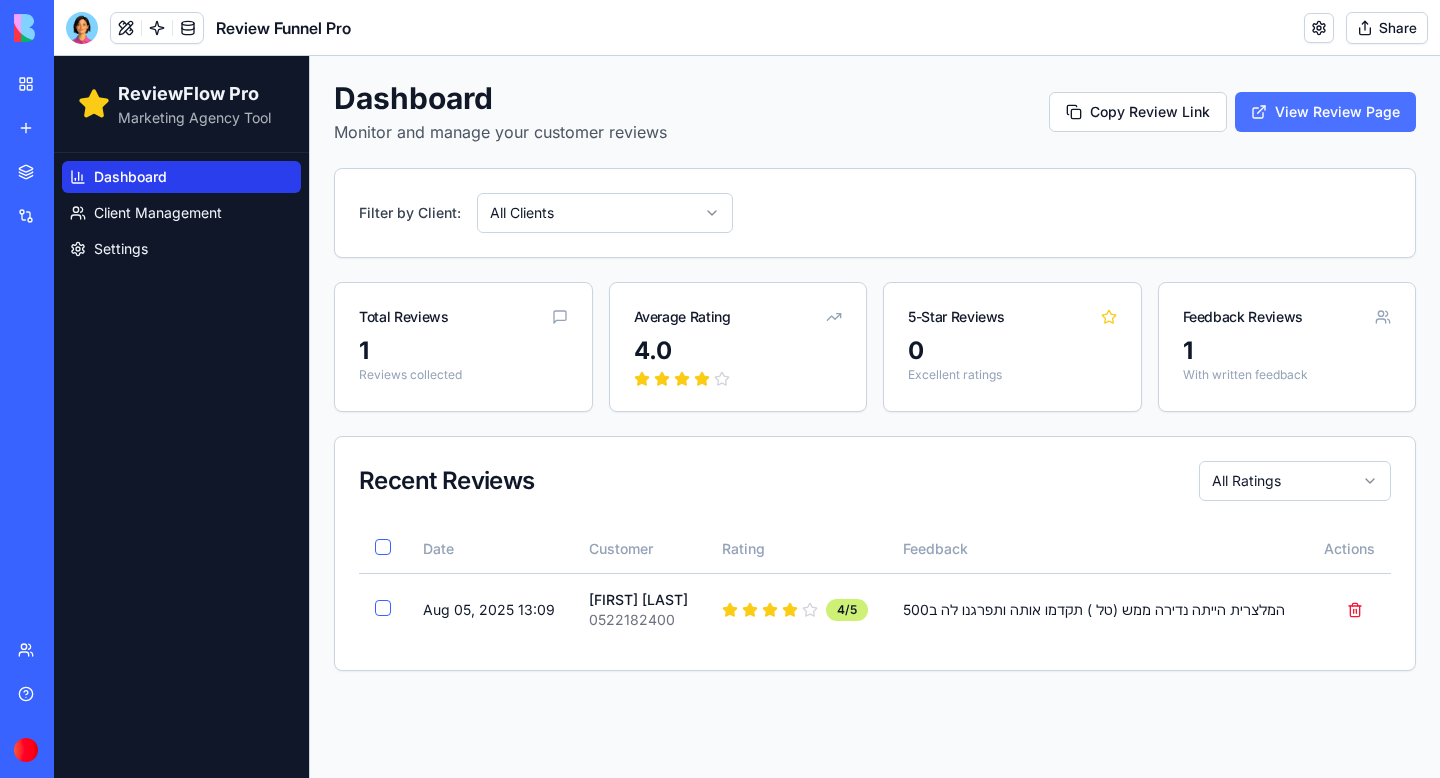 click on "View Review Page" at bounding box center (1325, 112) 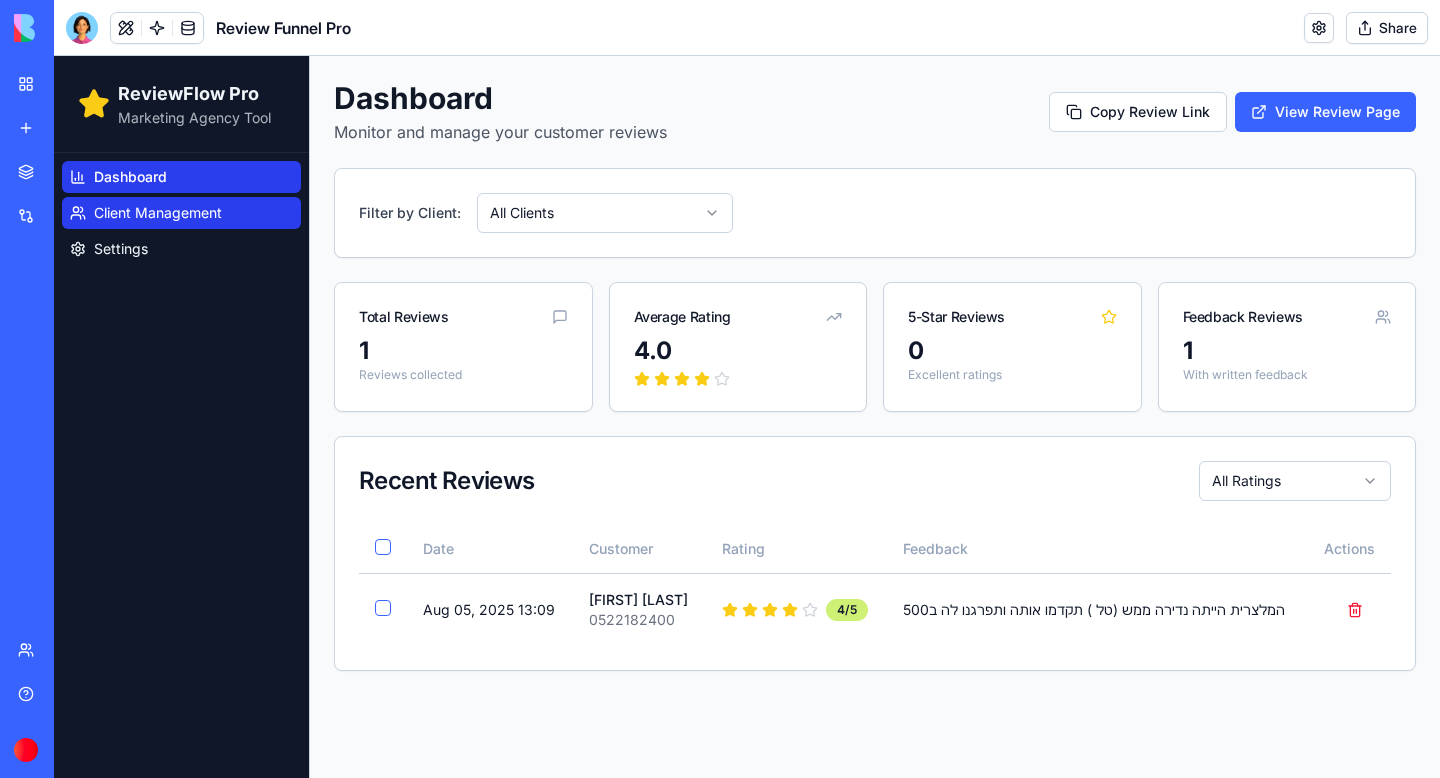 click on "Client Management" at bounding box center [158, 213] 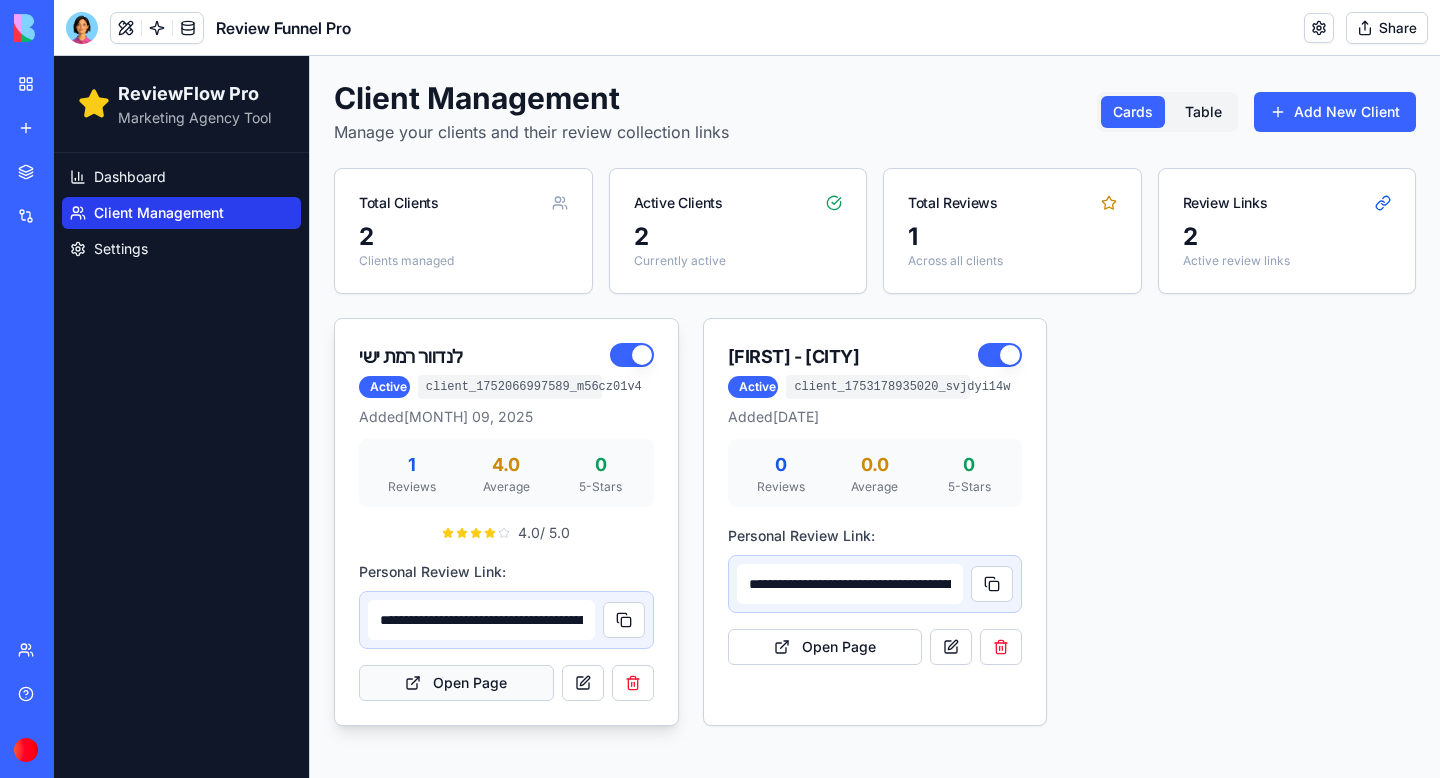type on "**********" 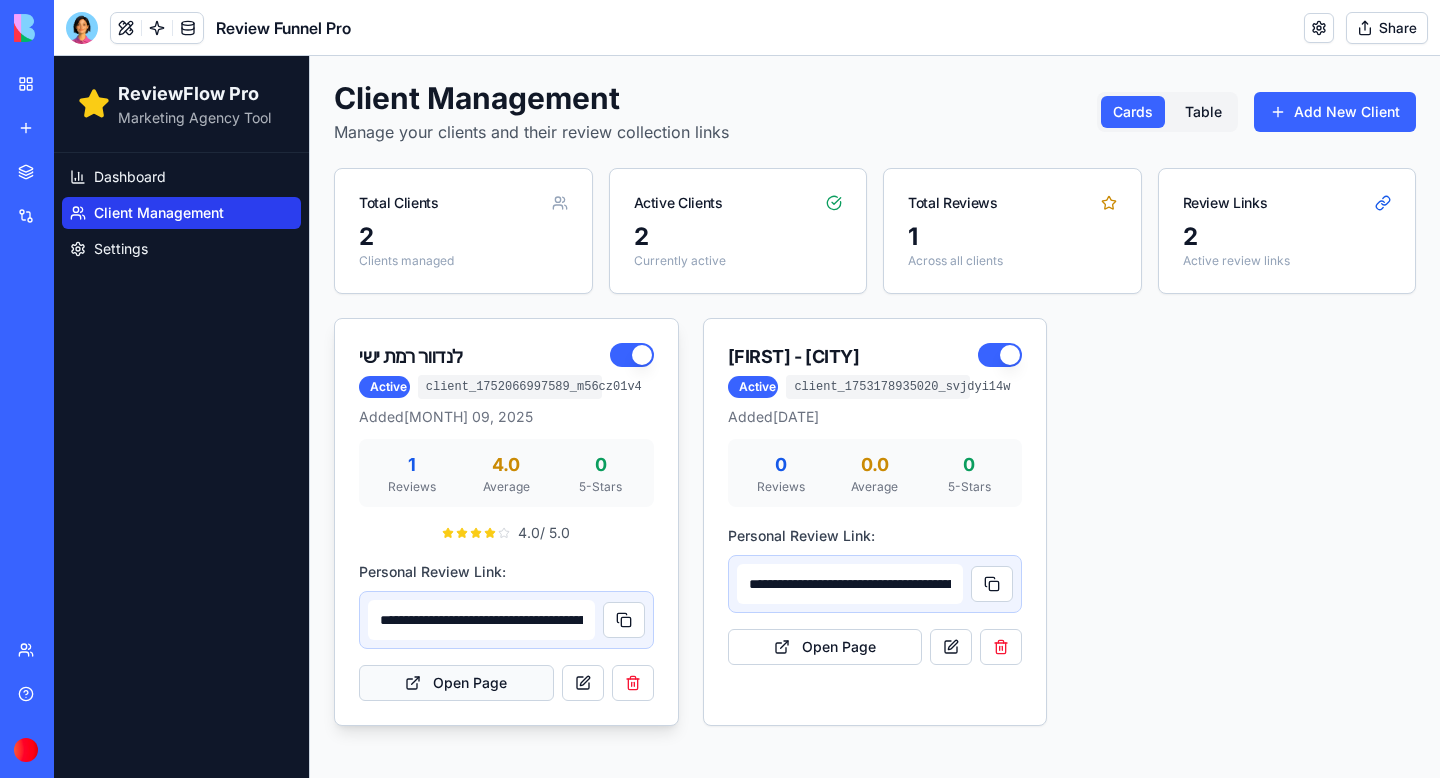 type on "**********" 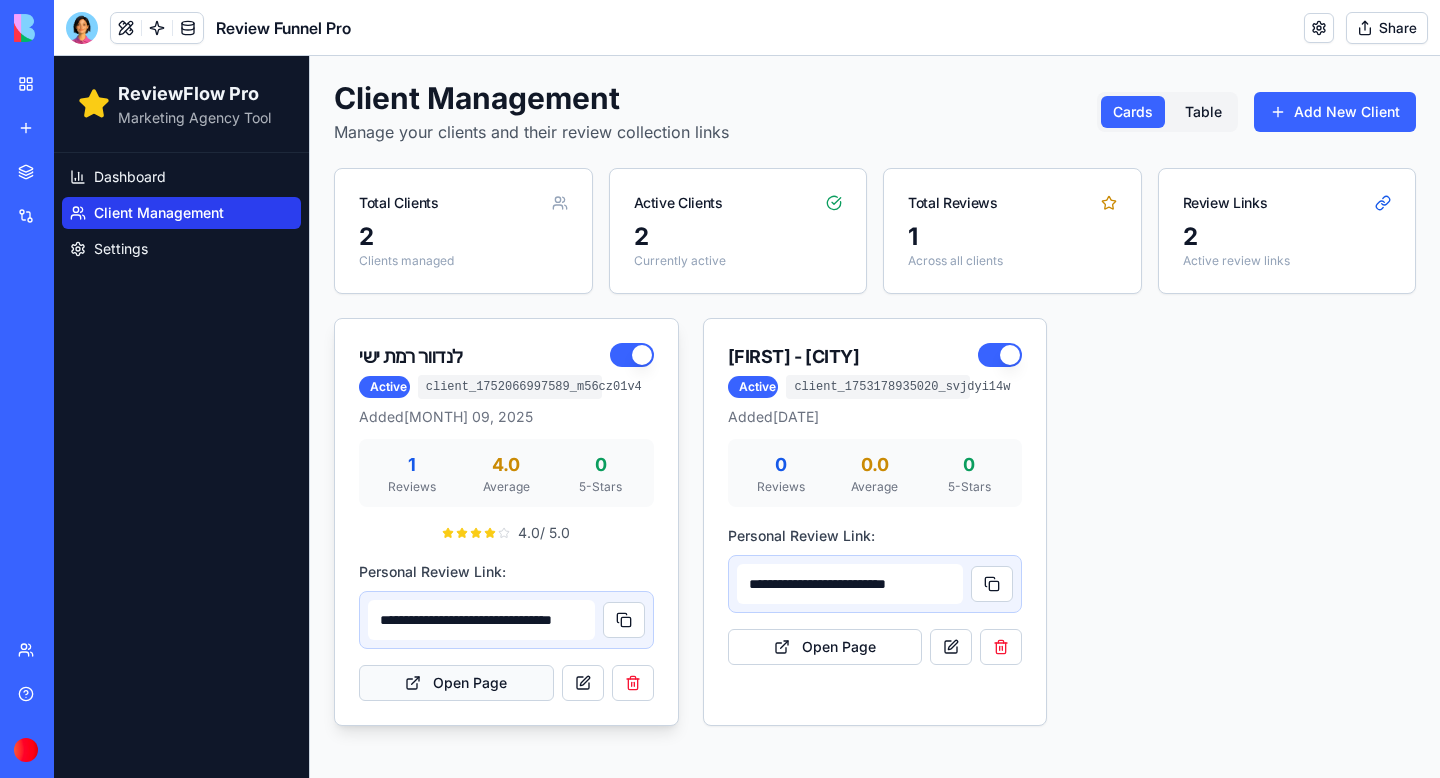 click on "Open Page" at bounding box center (456, 683) 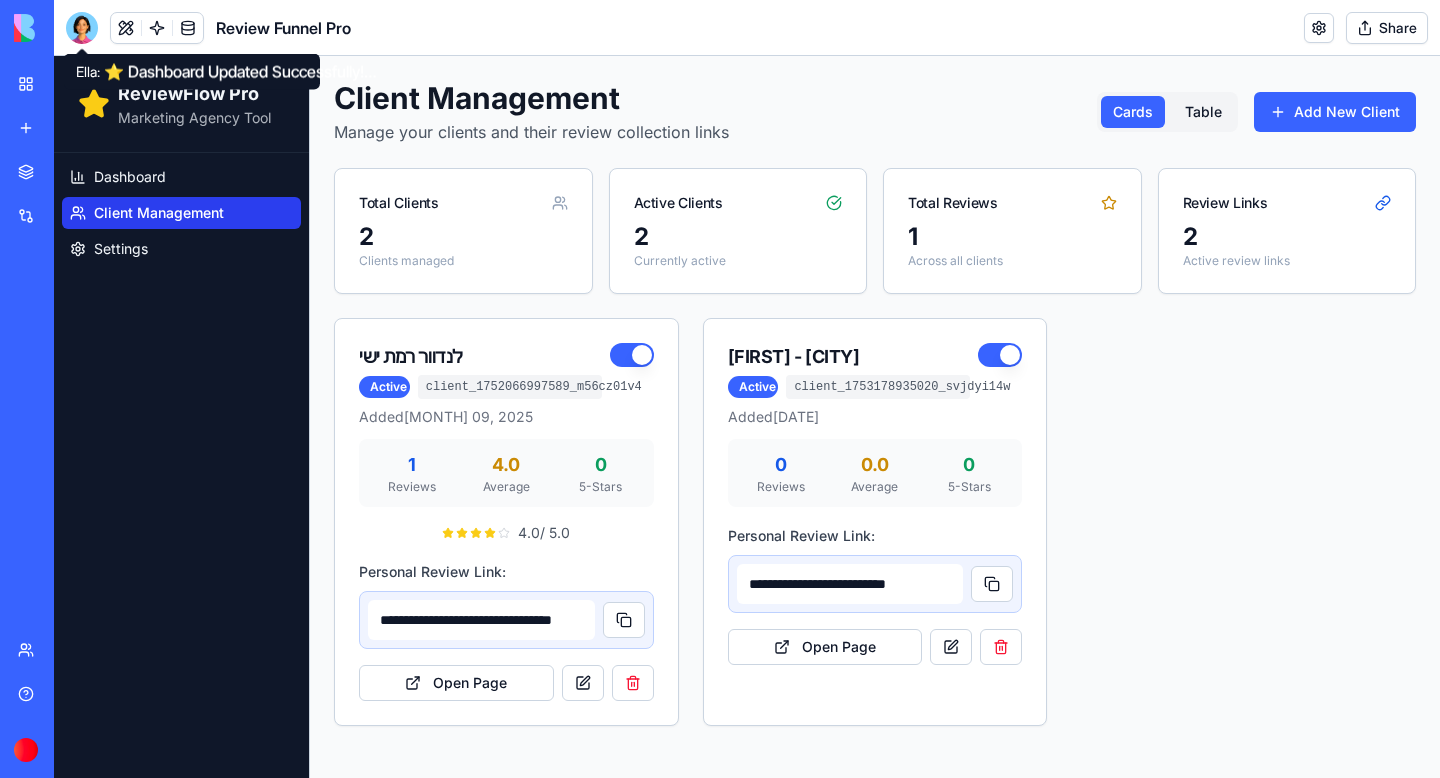click at bounding box center [82, 28] 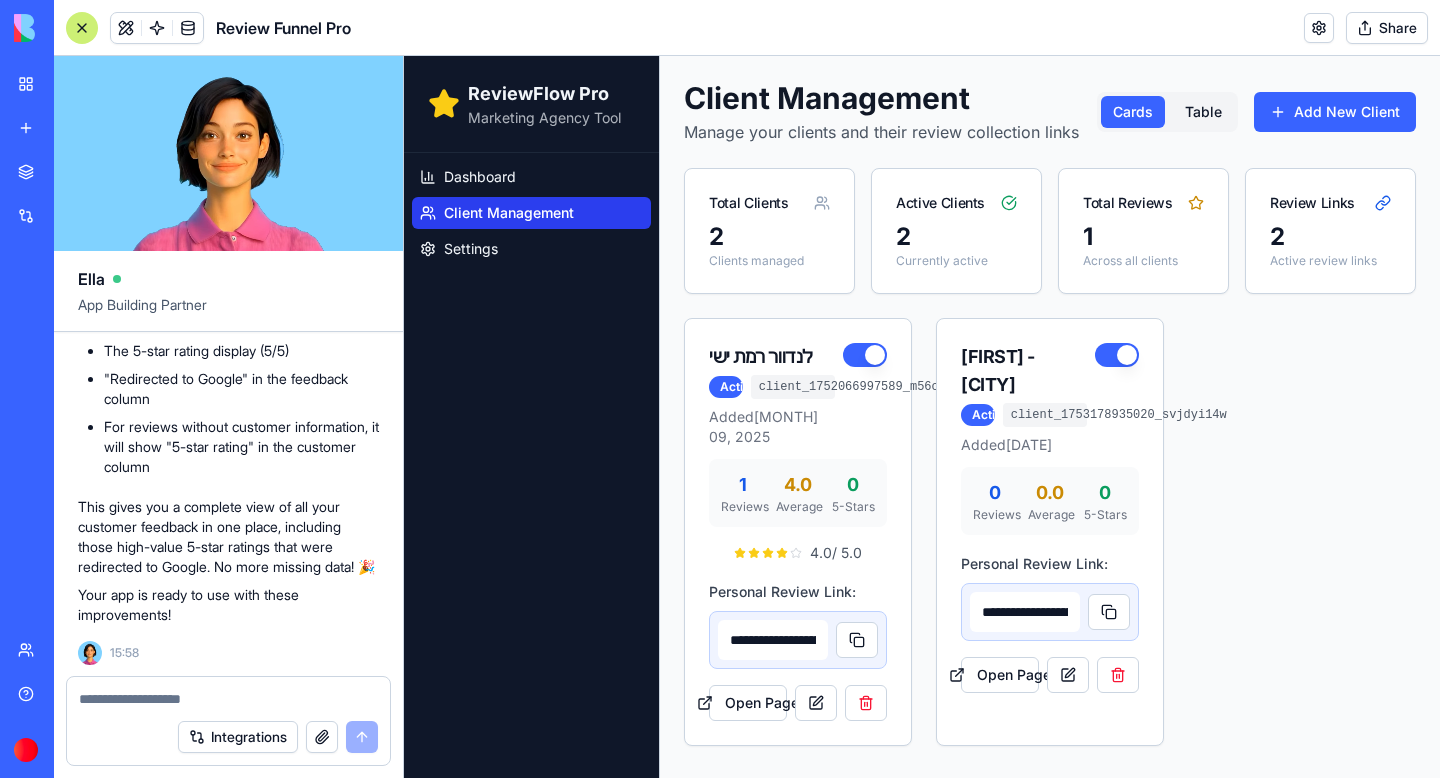 scroll, scrollTop: 101136, scrollLeft: 0, axis: vertical 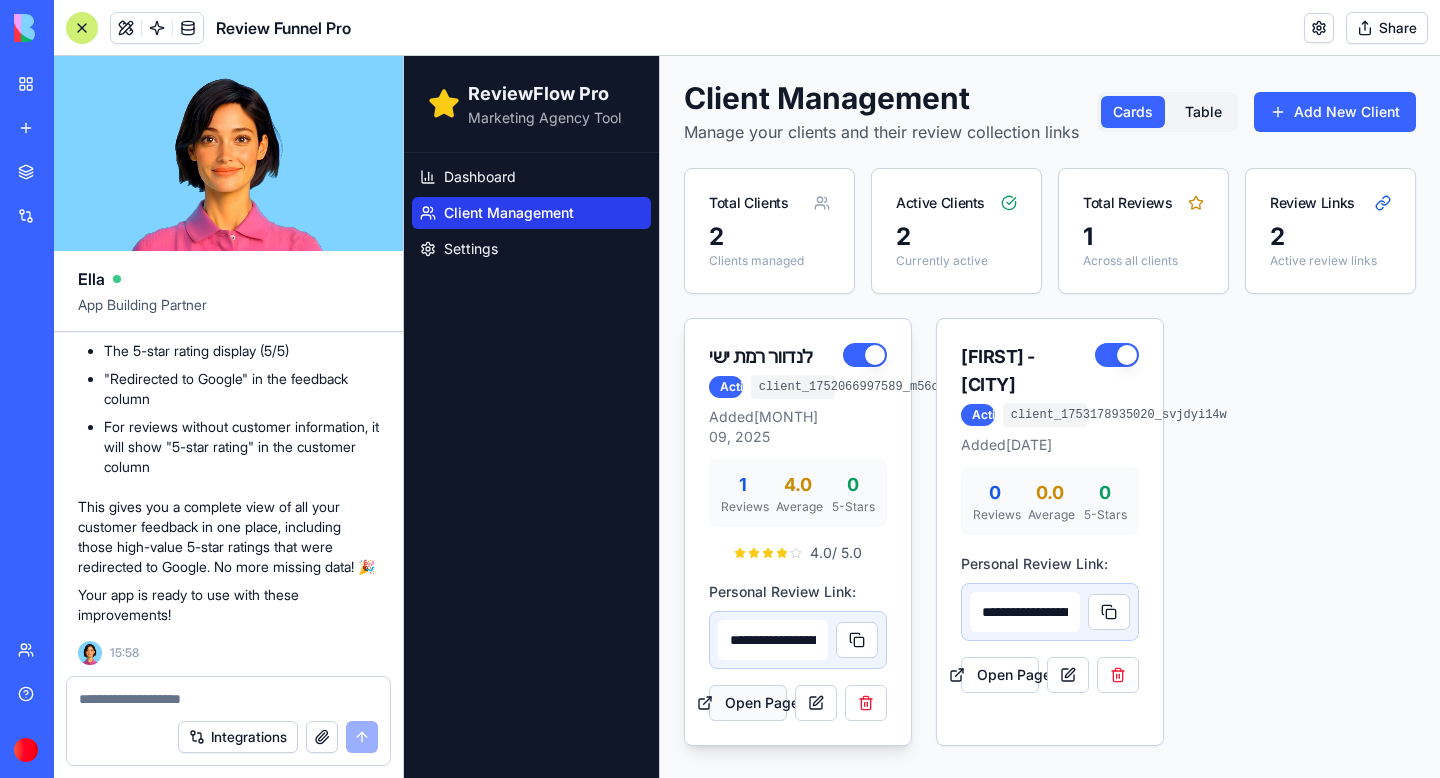 click on "Open Page" at bounding box center (748, 703) 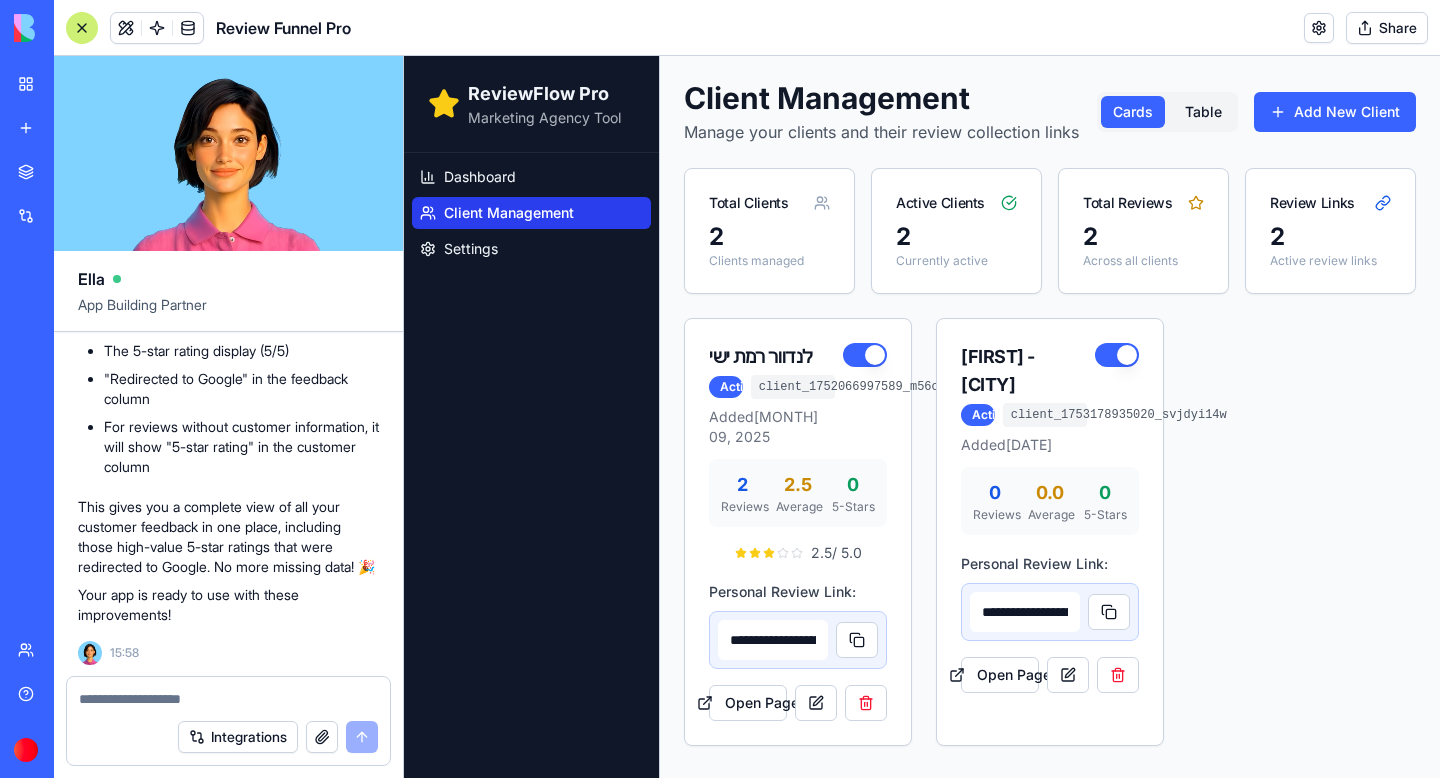 scroll, scrollTop: 101235, scrollLeft: 0, axis: vertical 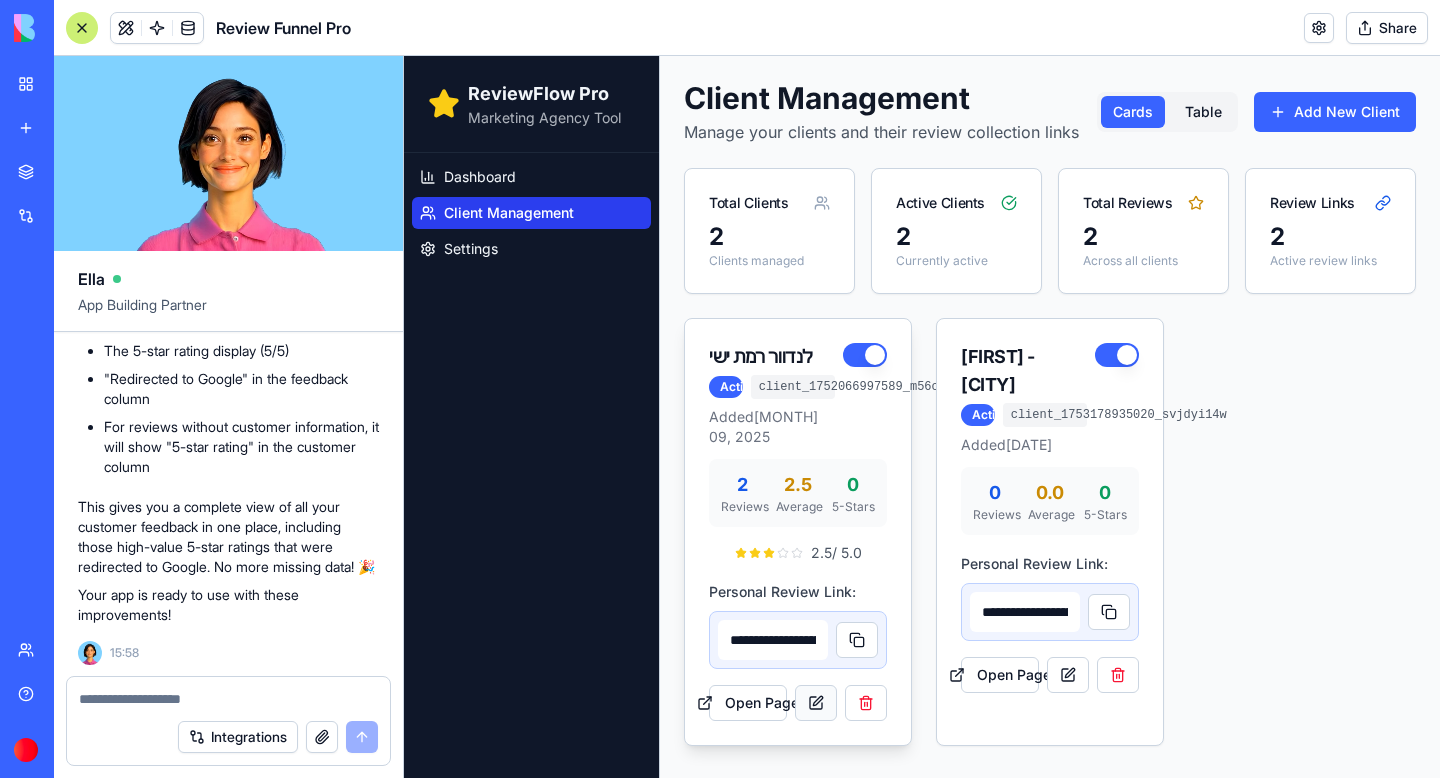 click at bounding box center [816, 703] 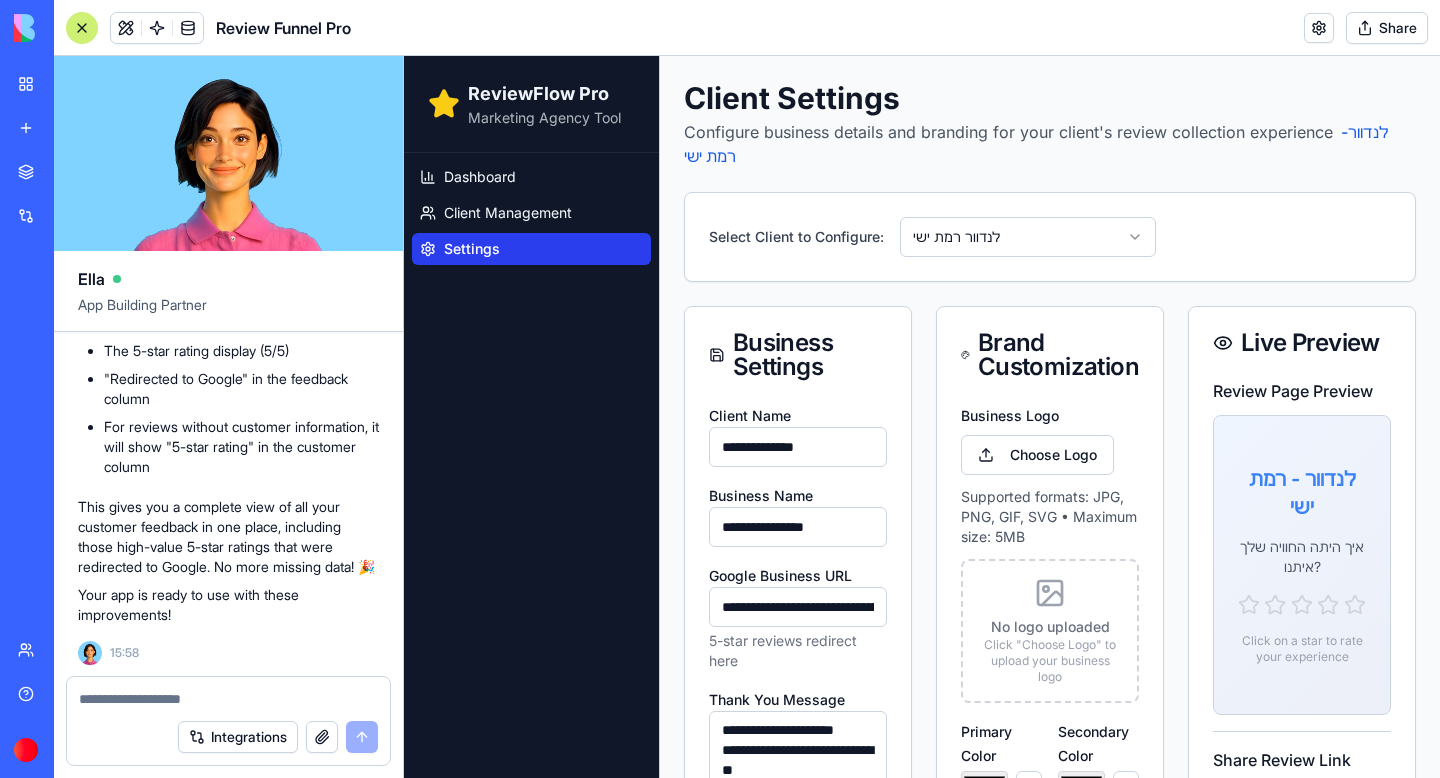type on "*******" 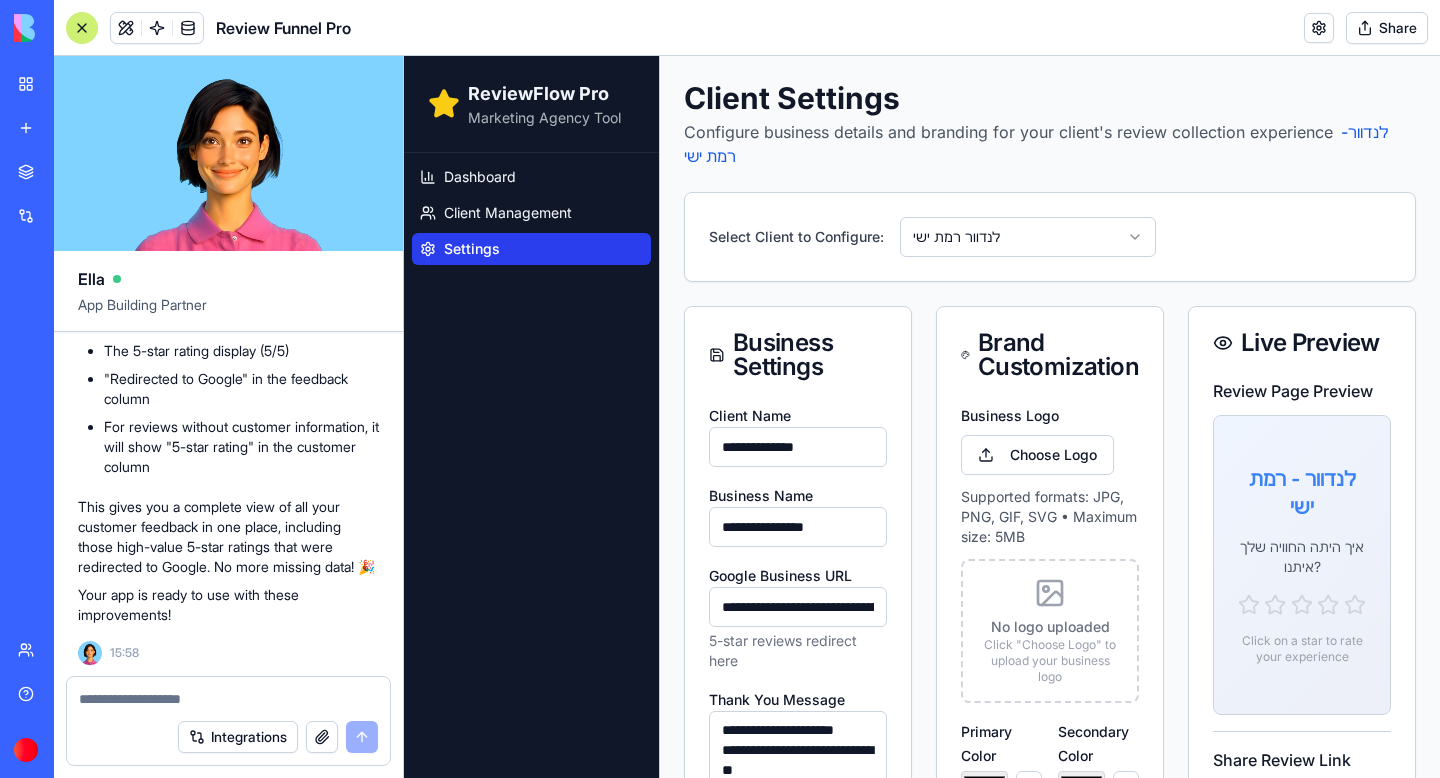 type on "*******" 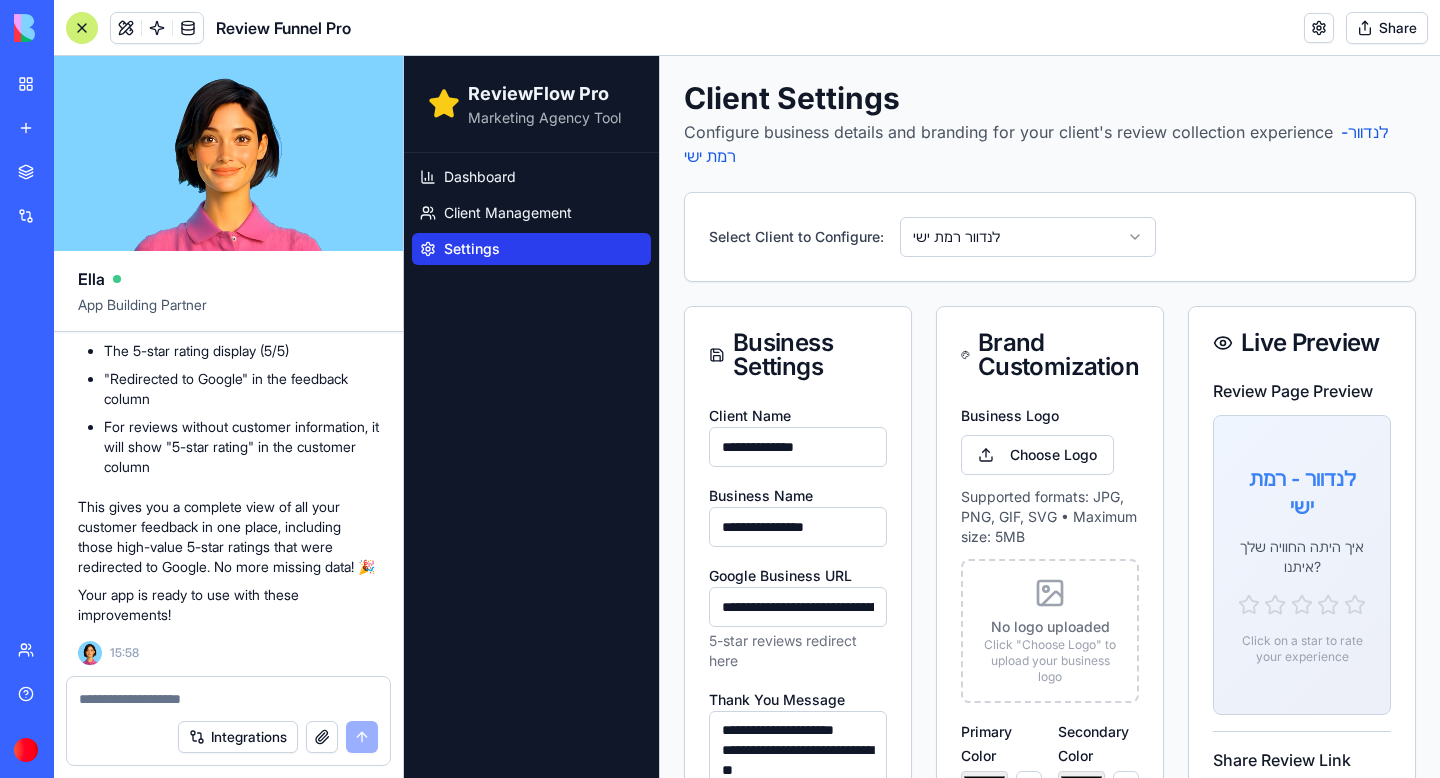 type on "*******" 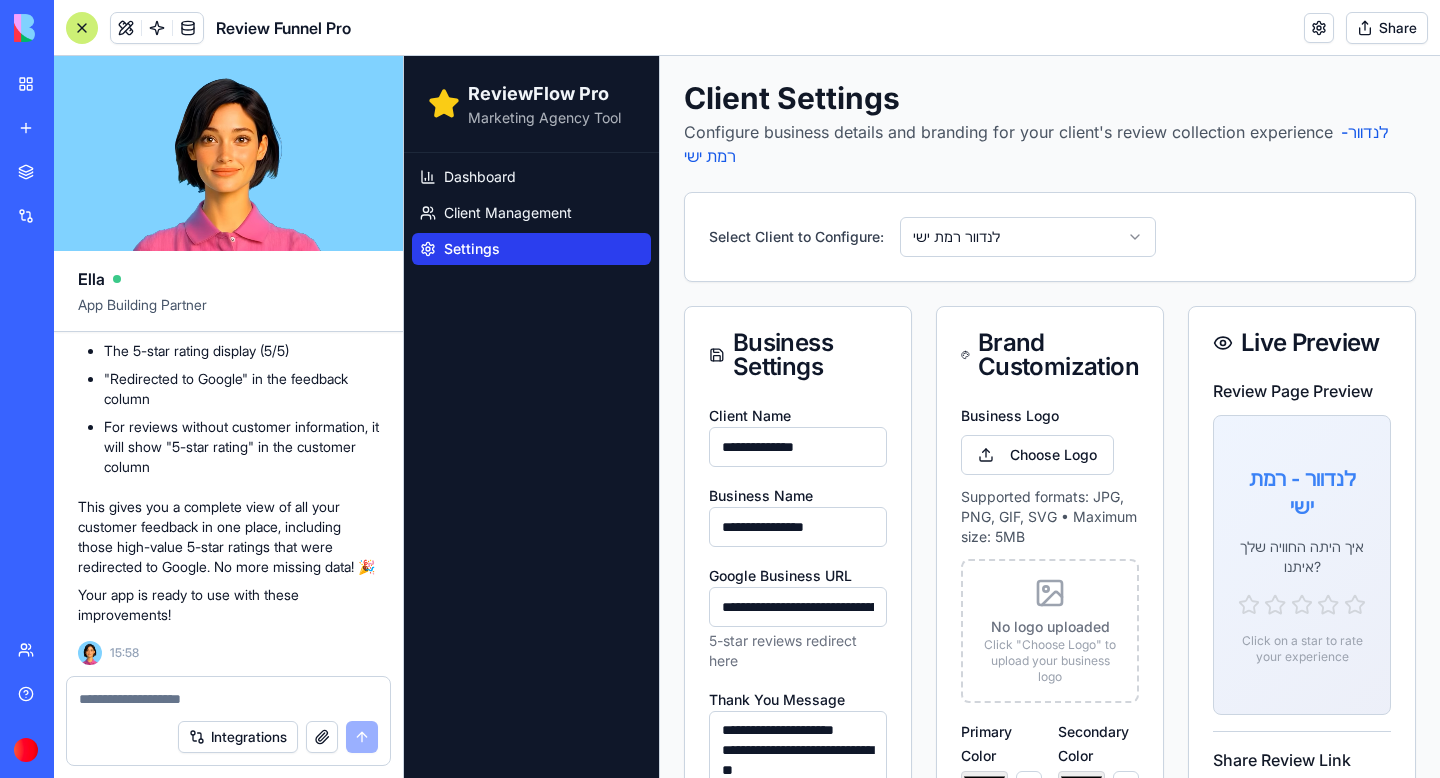 type on "*******" 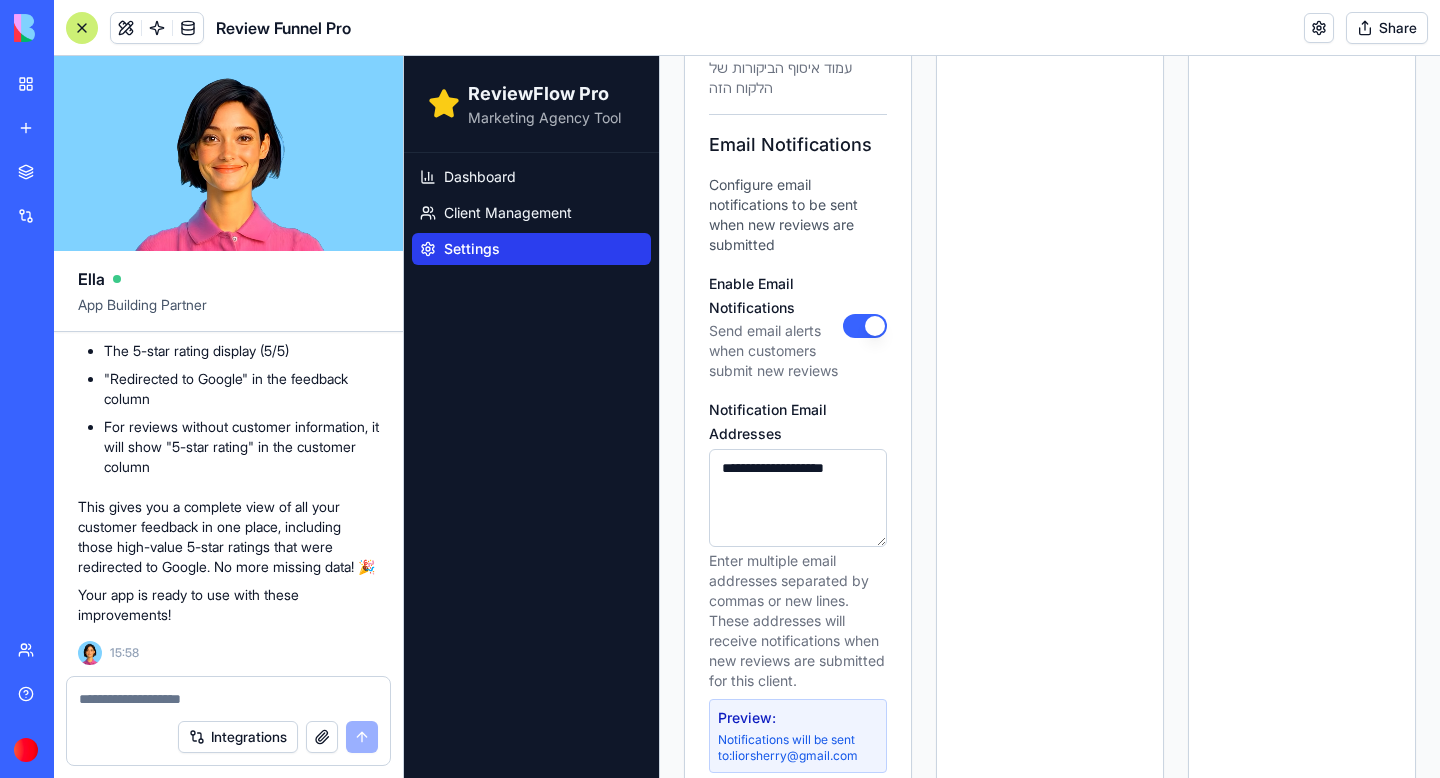 scroll, scrollTop: 1731, scrollLeft: 0, axis: vertical 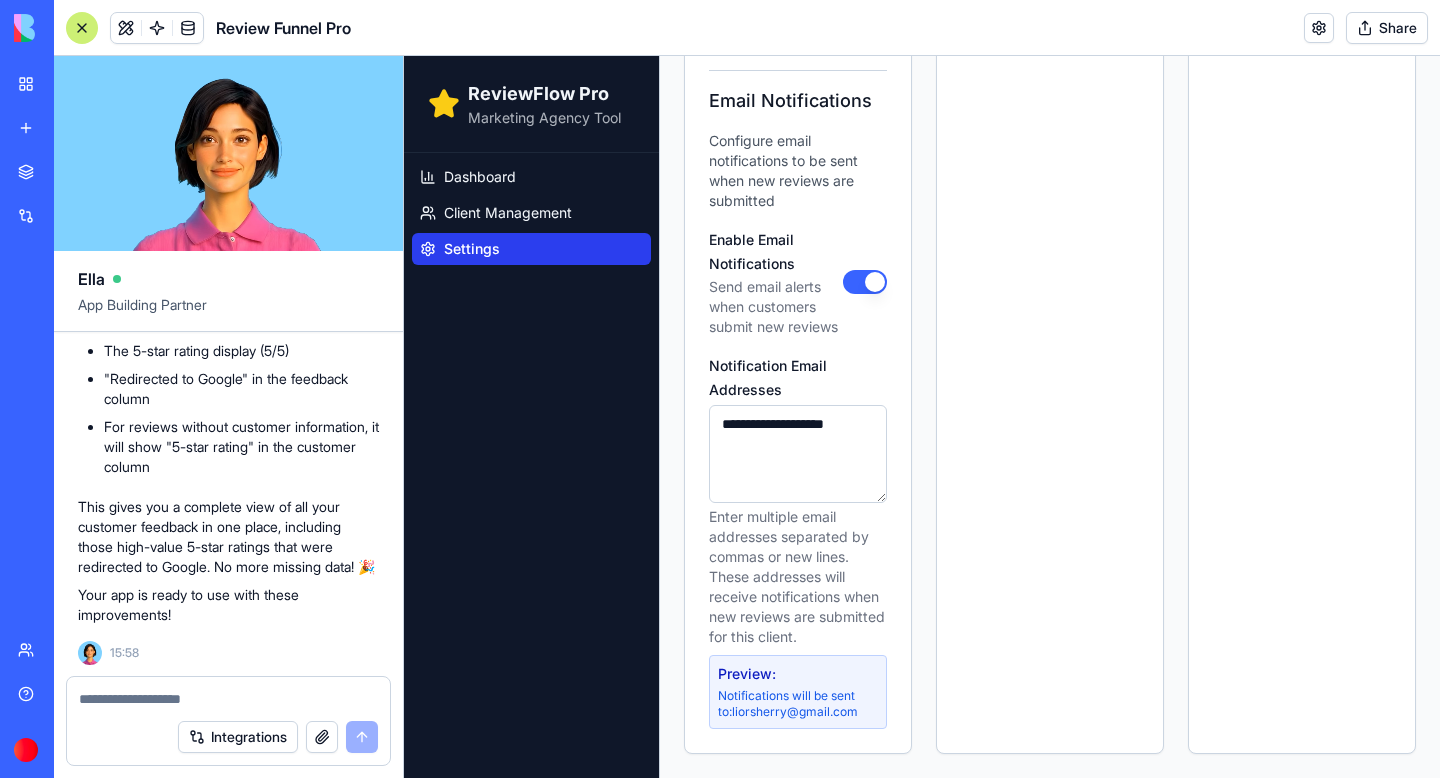drag, startPoint x: 100, startPoint y: 413, endPoint x: 370, endPoint y: 620, distance: 340.21906 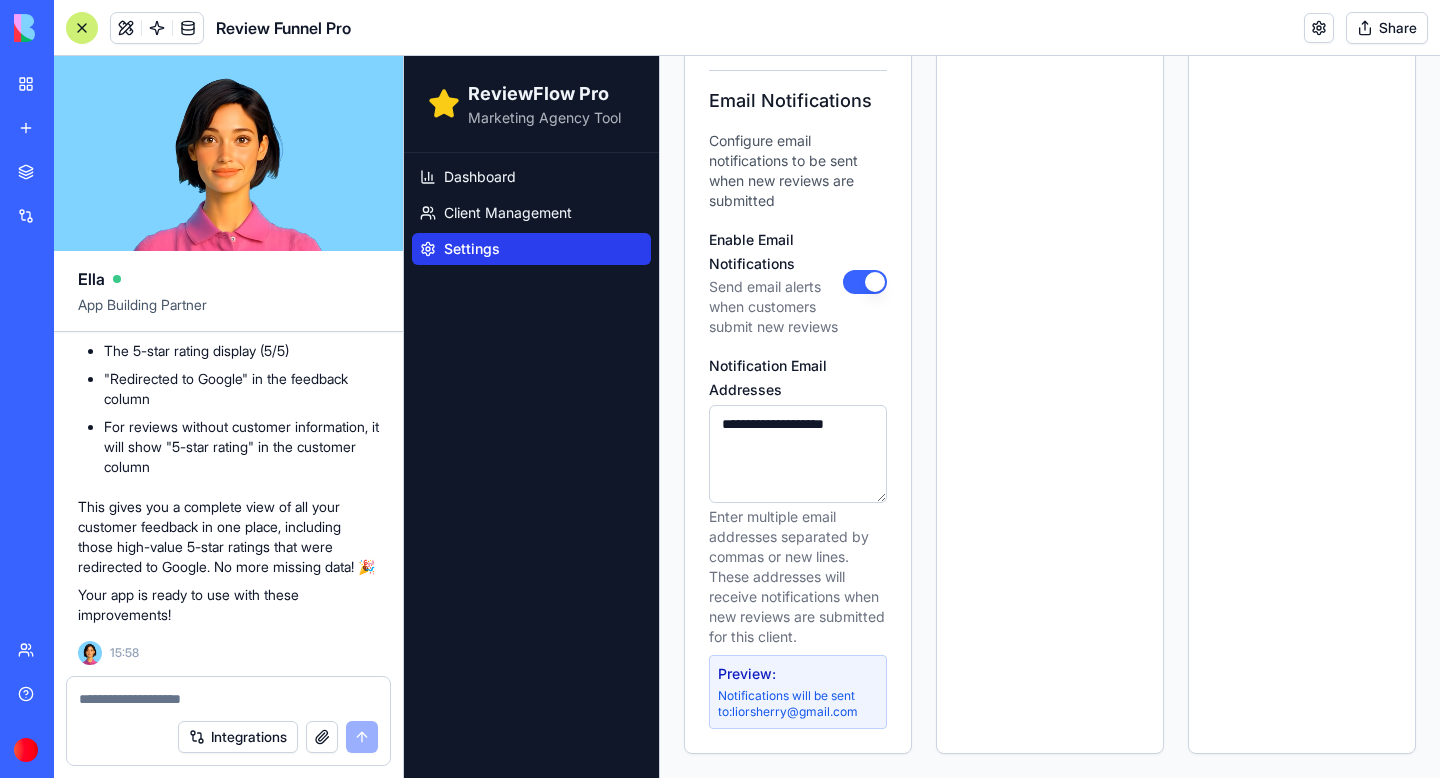 click on "📧 Email Notifications Added!
Great news! I've updated your Review Funnel Pro app with email notifications for new reviews. Now whenever a customer submits a review, the system will automatically send an email to your designated addresses. Here's what I've added:
Email Notification Settings  - You can now configure which email addresses should receive notifications when new reviews come in
Per-Client Configuration  - Each client can have their own notification settings
Direct Google Redirect  - I've also fixed the Direct Google Redirect feature to immediately send high-rating users to Google without showing a thank you screen first
The Dashboard remains your default landing page, so when you open the app, you'll go straight to your review management center.
Your app is ready to use with these improvements! 🎉 Just head to the Settings page to configure your notification emails for each client." at bounding box center (228, -633) 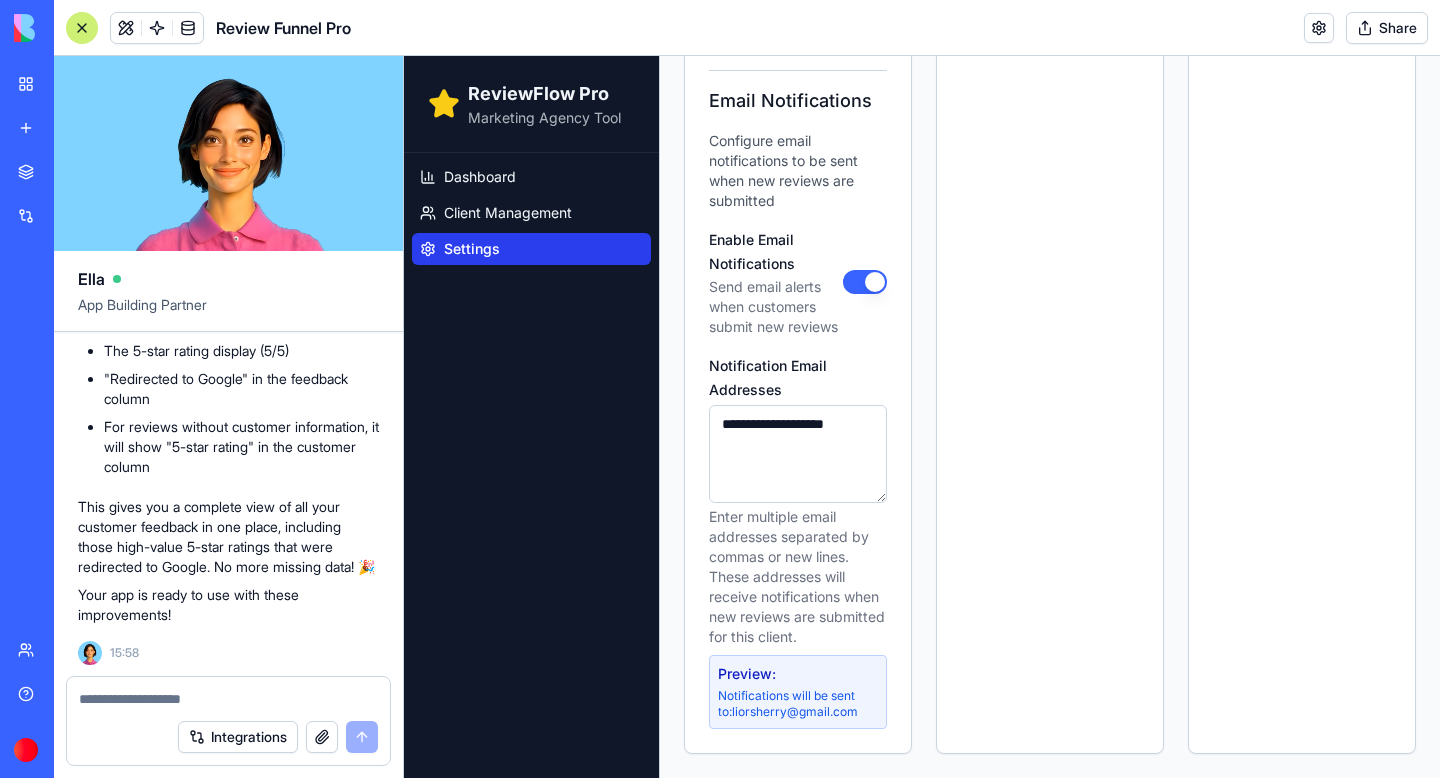 copy on "mail Notifications Added!
Great news! I've updated your Review Funnel Pro app with email notifications for new reviews. Now whenever a customer submits a review, the system will automatically send an email to your designated addresses. Here's what I've added:
Email Notification Settings  - You can now configure which email addresses should receive notifications when new reviews come in
Per-Client Configuration  - Each client can have their own notification settings
Direct Google Redirect  - I've also fixed the Direct Google Redirect feature to immediately send high-rating users to Google without showing a thank you screen first
The Dashboard remains your default landing page, so when you open the app, you'll go straight to your review management center.
Your app is ready to use with these improvements! 🎉 Just head to the Settings page to configure your notification emails for each client." 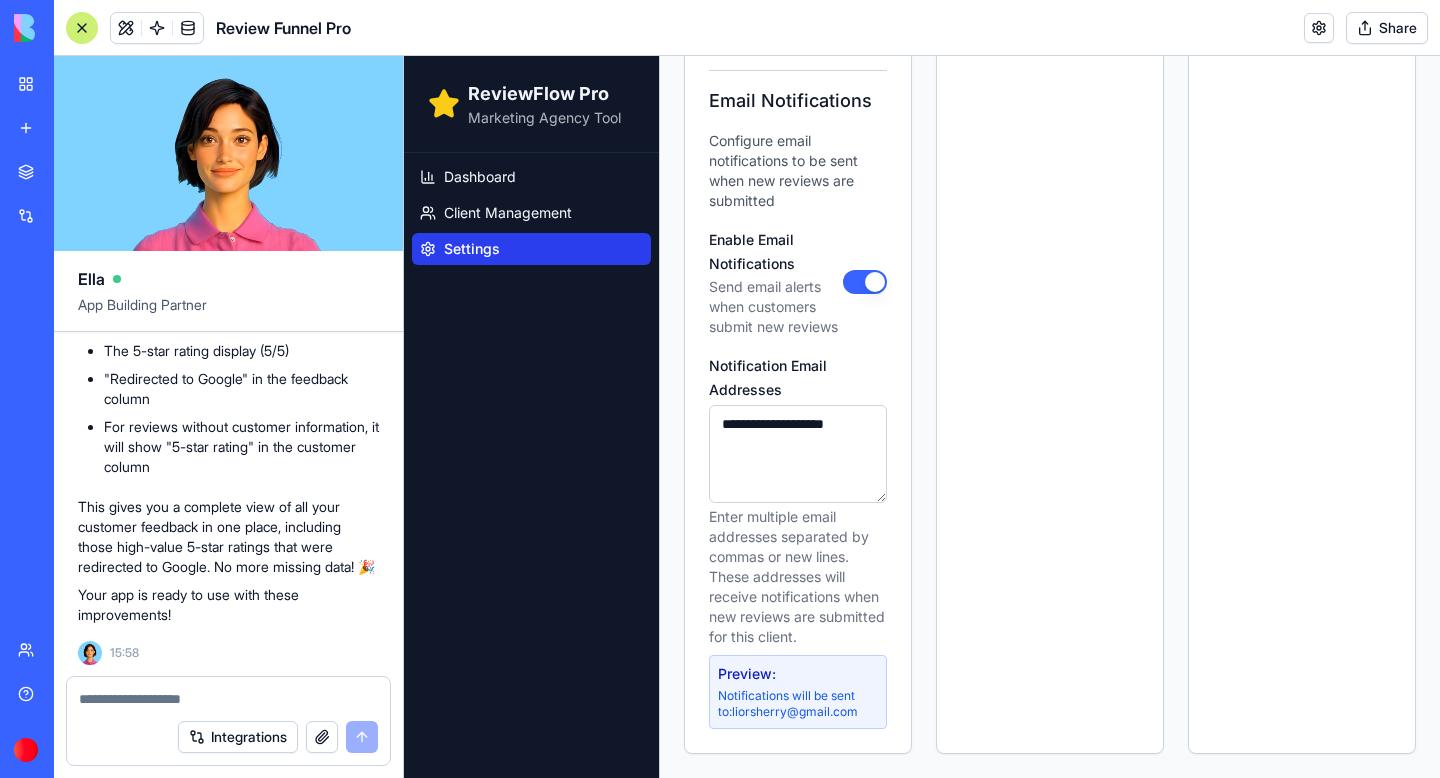 click on "Your app is ready to use with these improvements! 🎉 Just head to the Settings page to configure your notification emails for each client." at bounding box center [228, -383] 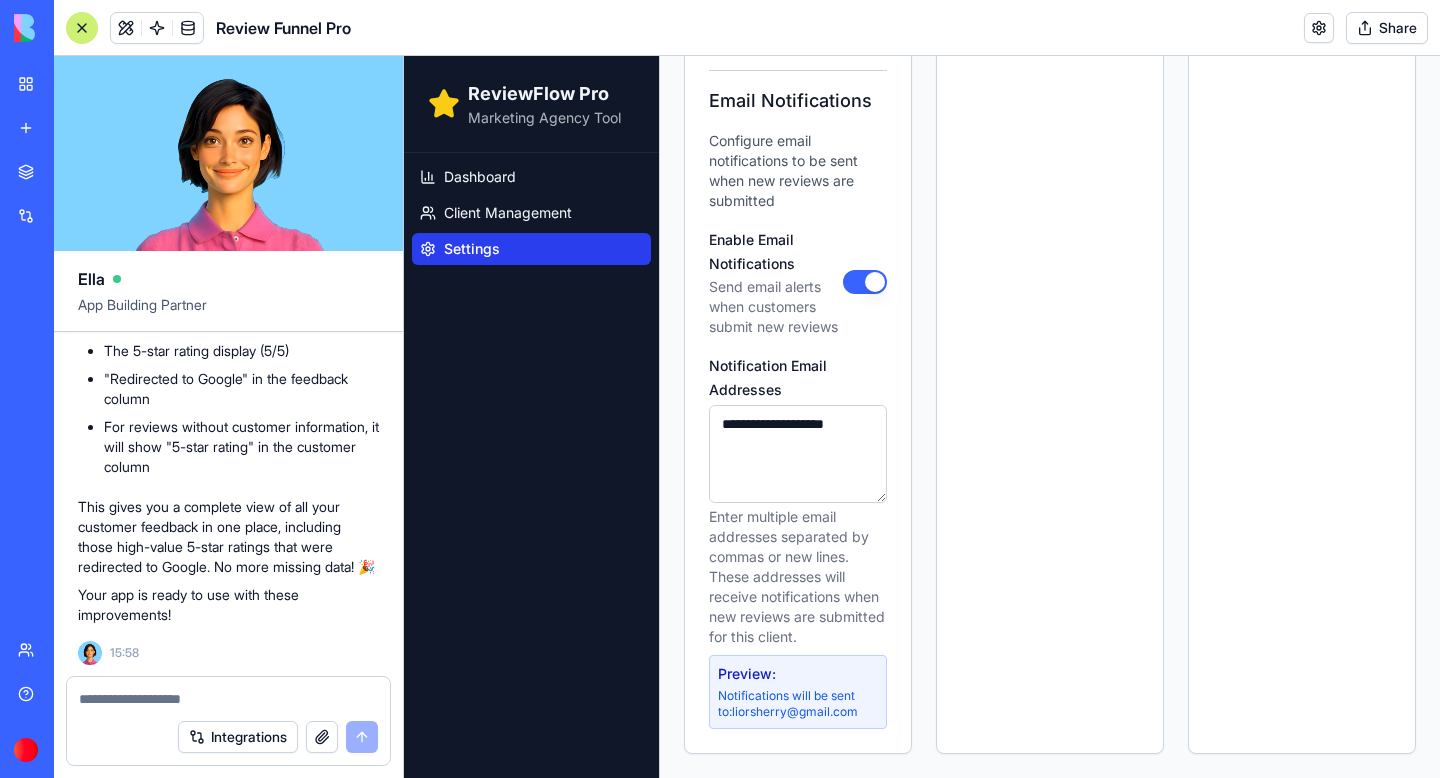 click at bounding box center (228, 699) 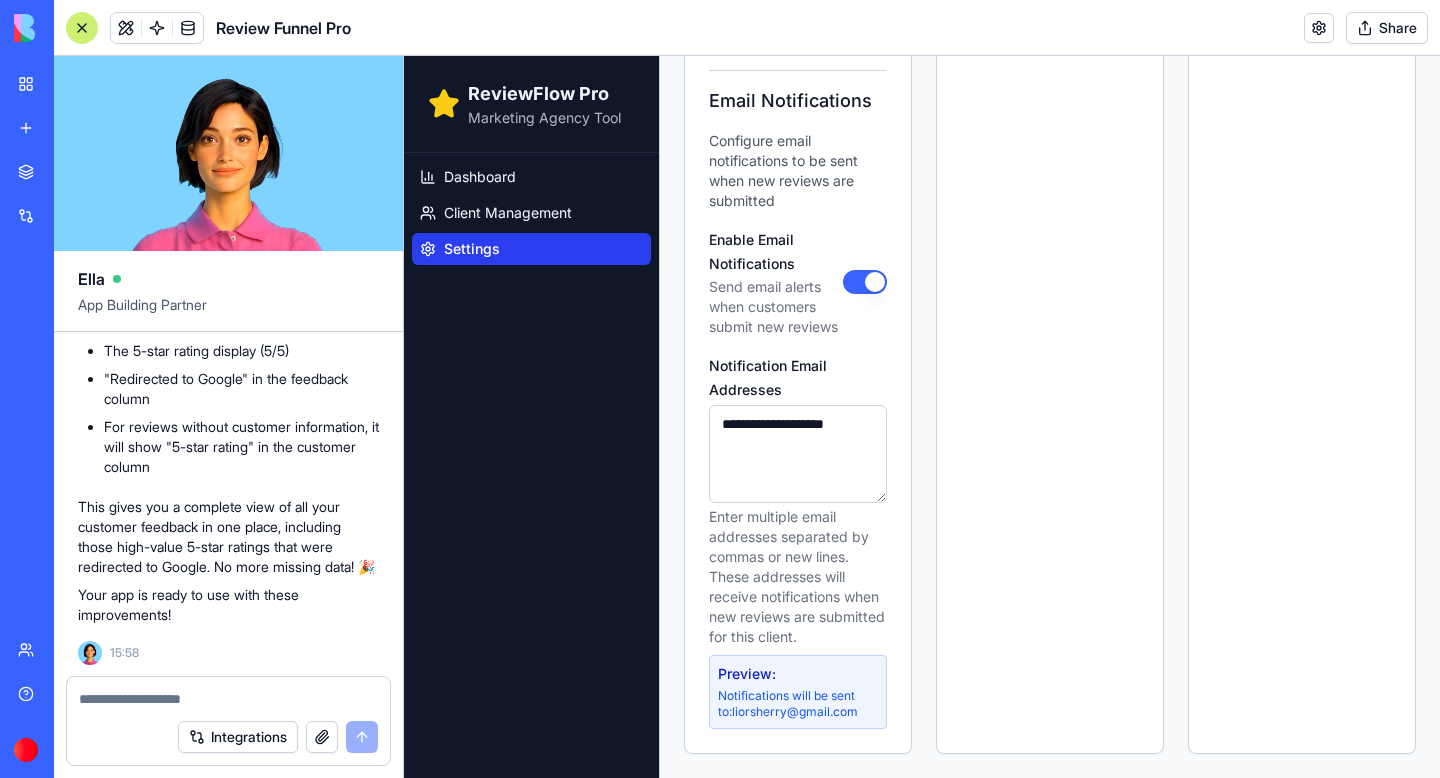 click at bounding box center [228, 699] 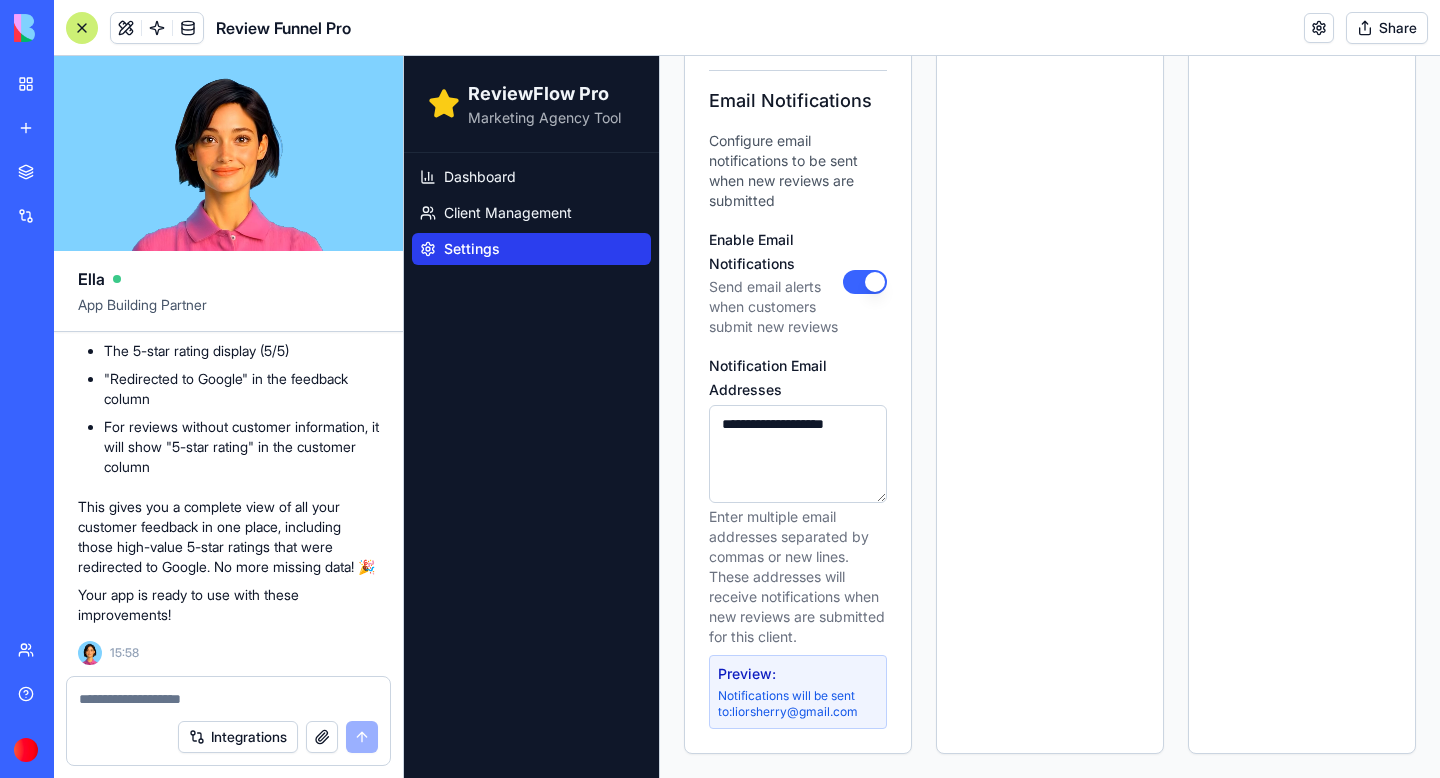 paste on "**********" 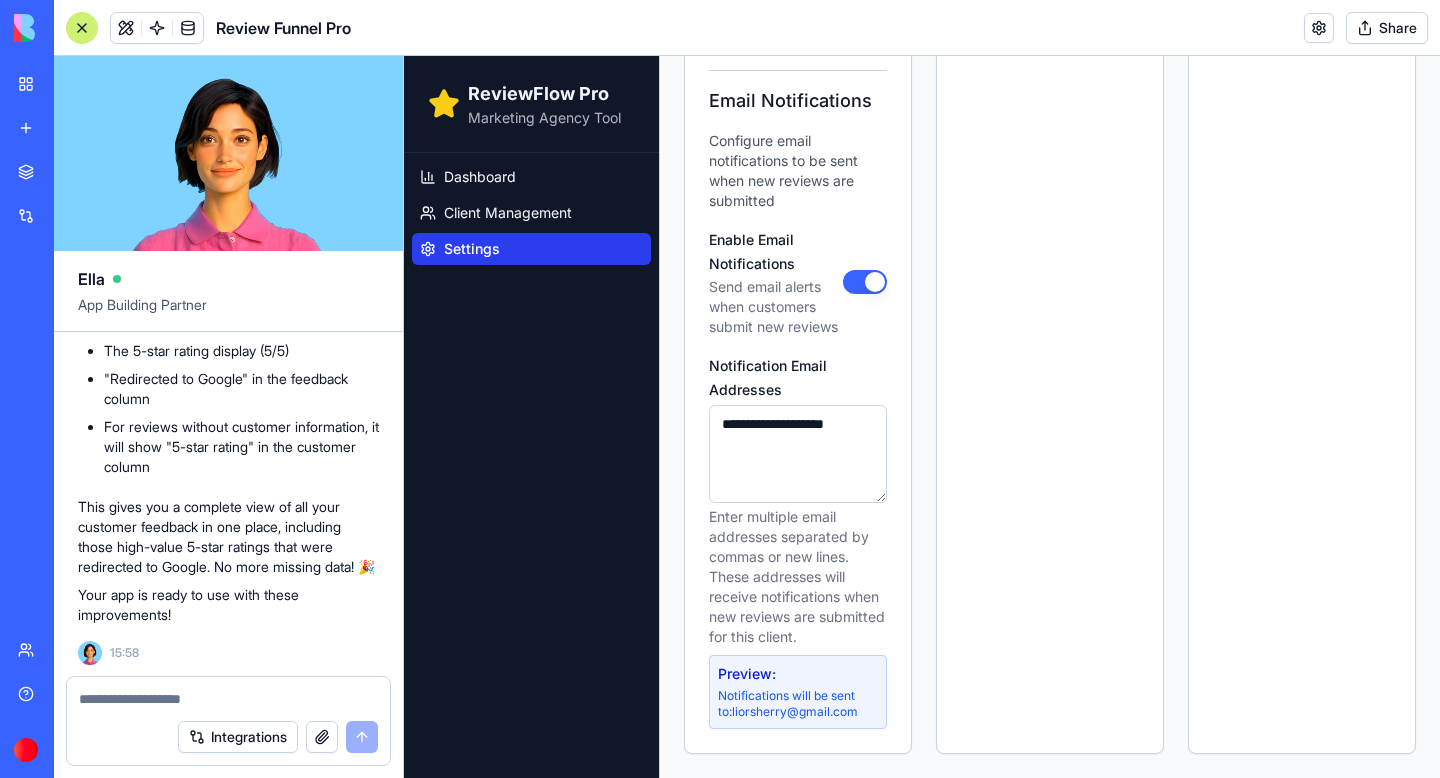 type on "**********" 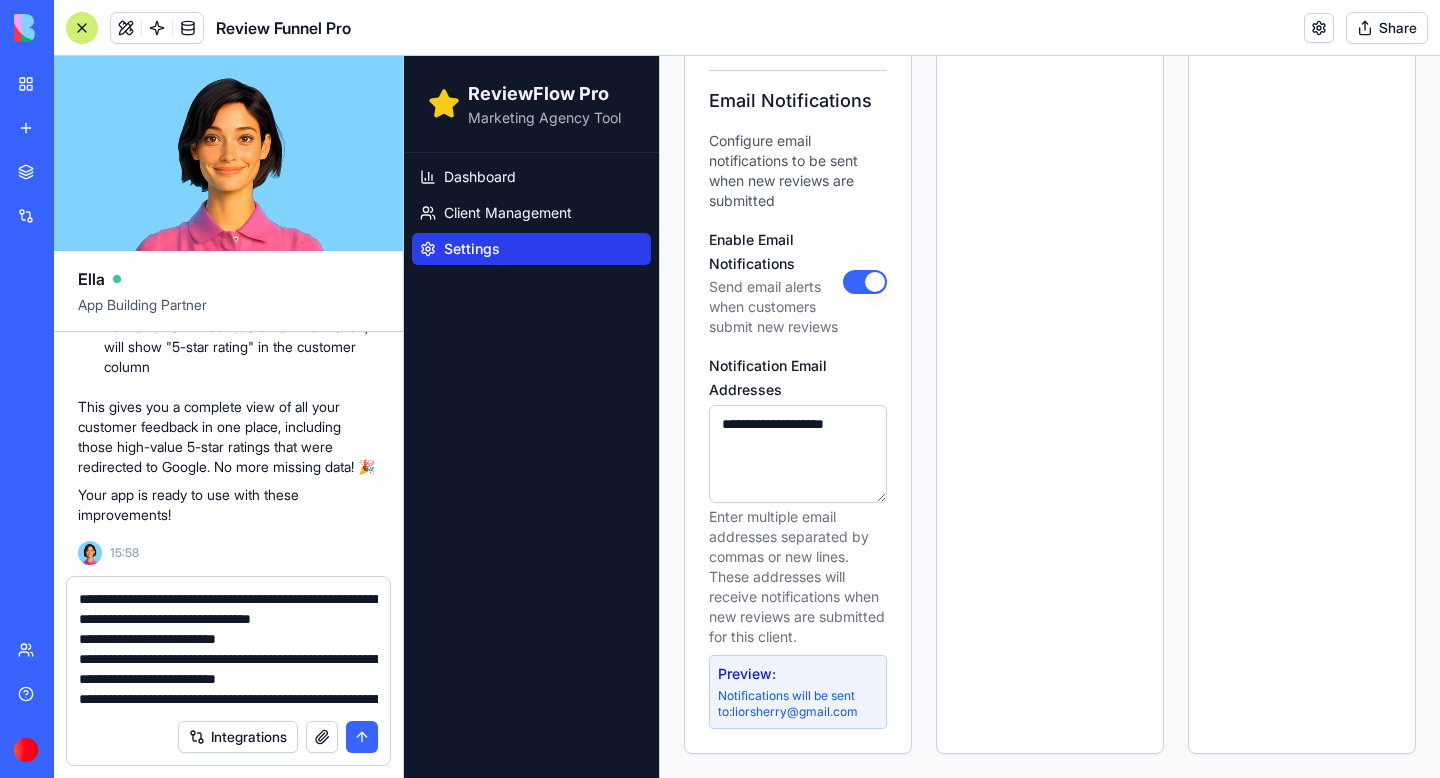 scroll, scrollTop: 198, scrollLeft: 0, axis: vertical 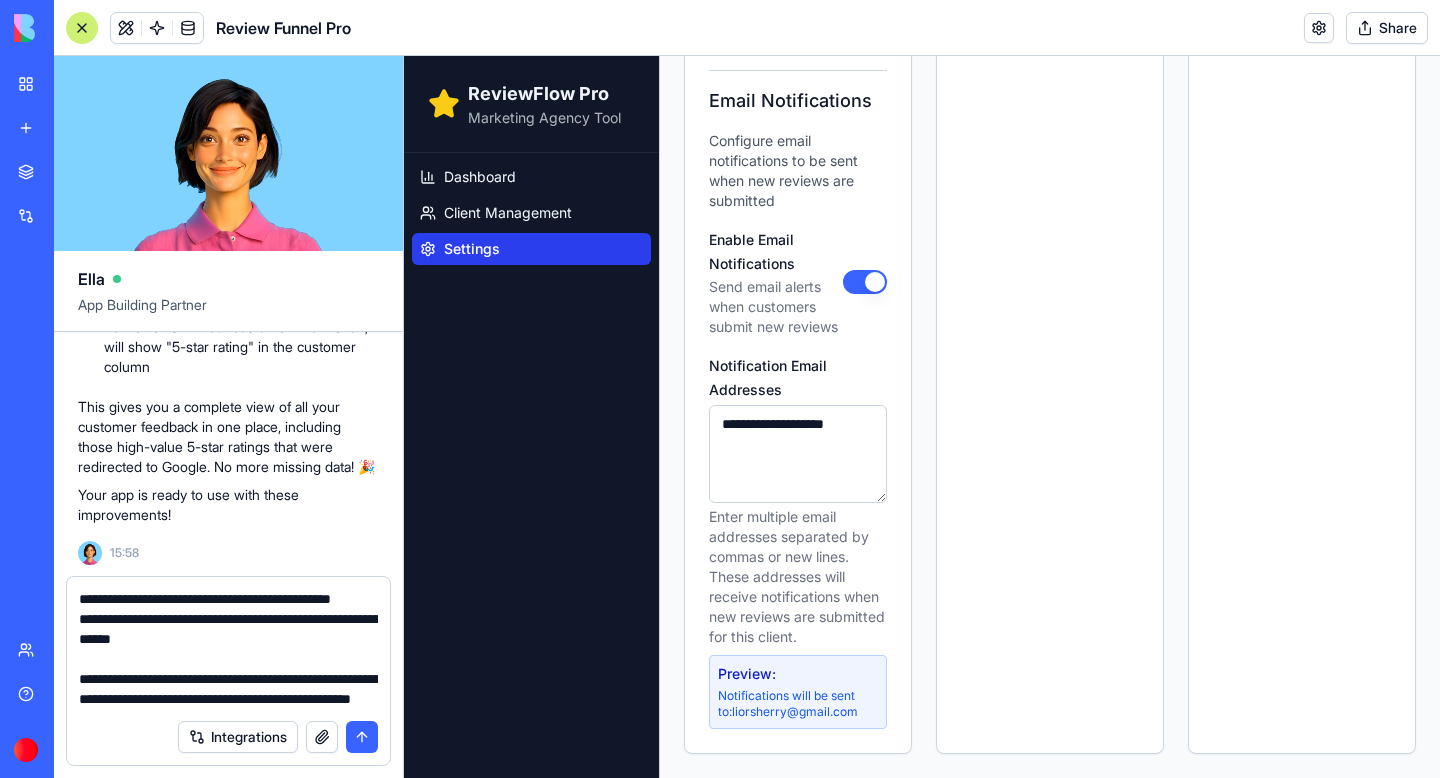 type 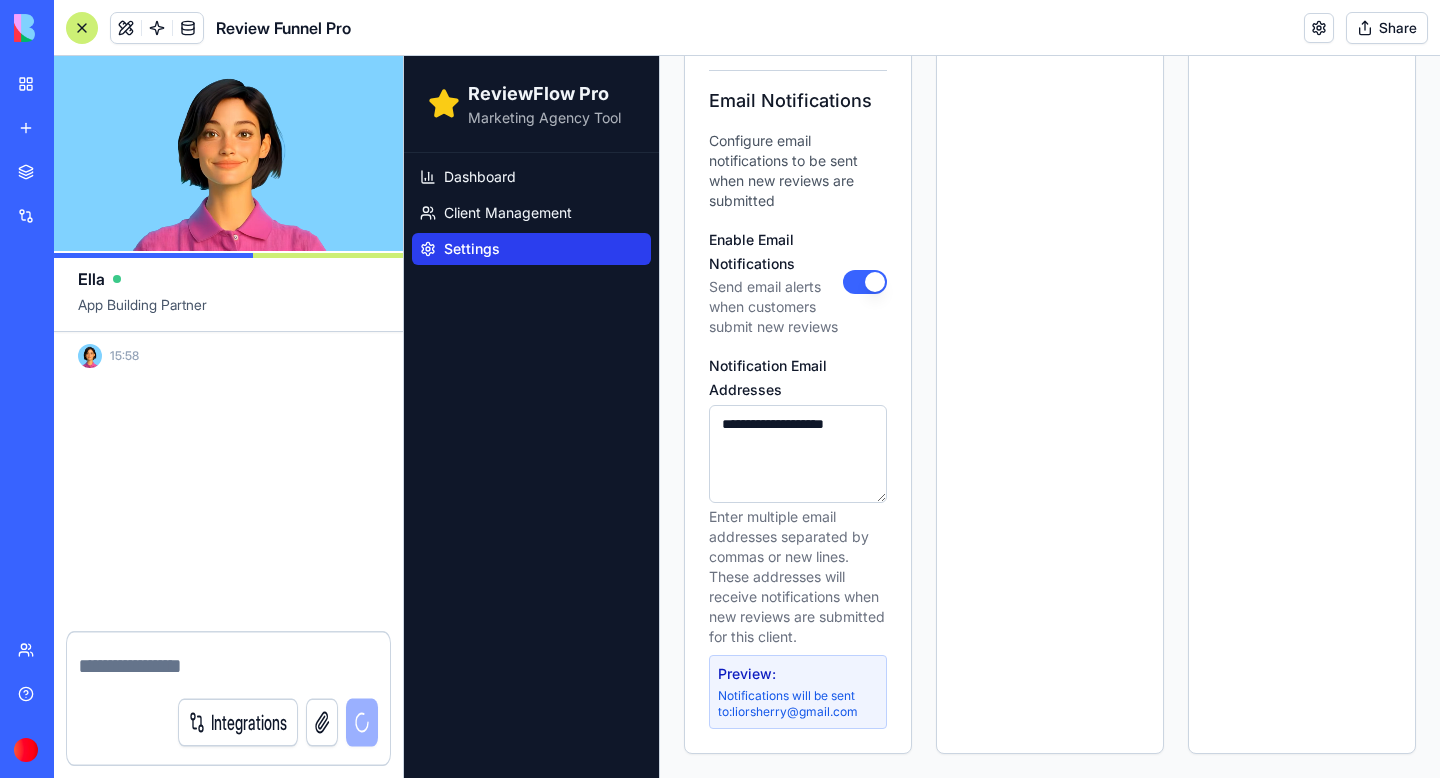 scroll, scrollTop: 102785, scrollLeft: 0, axis: vertical 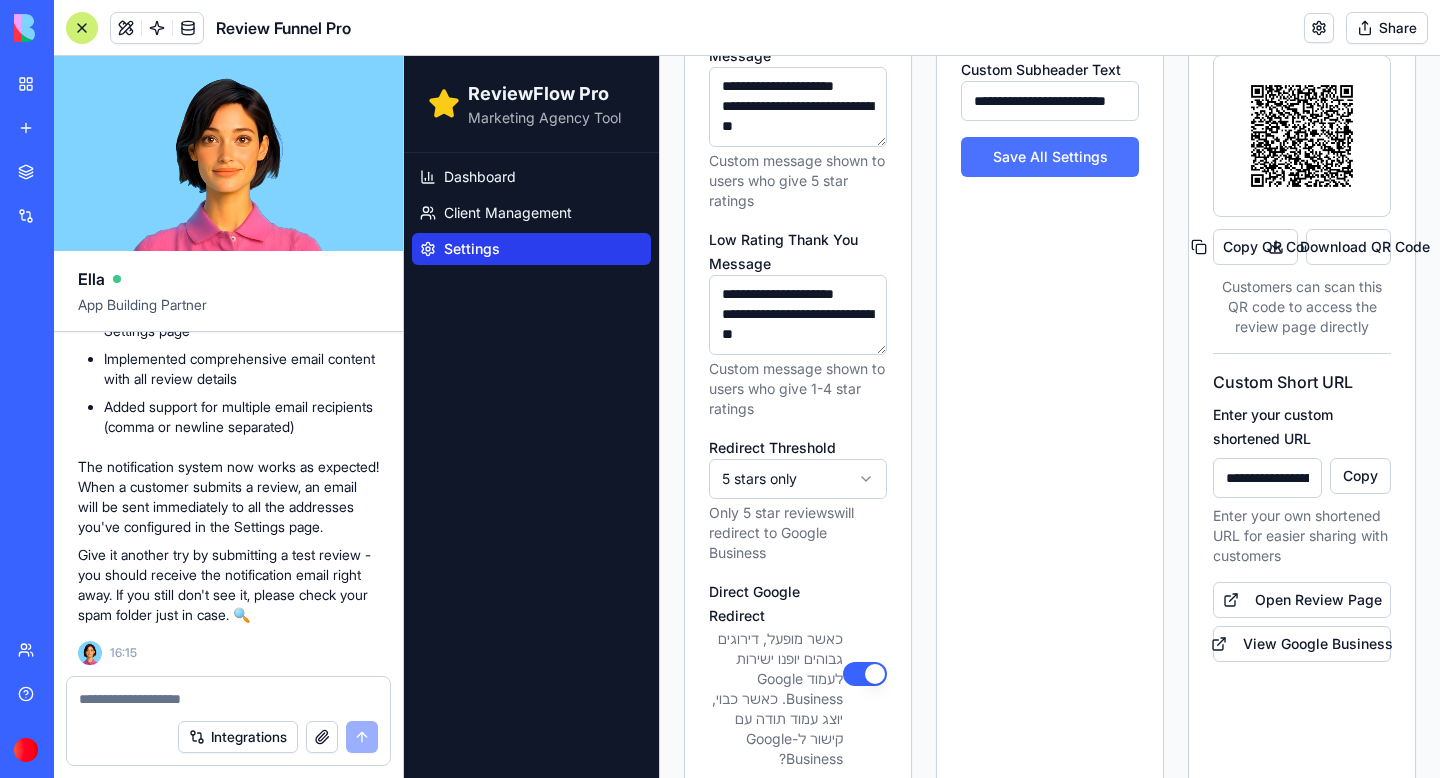 click on "Save All Settings" at bounding box center [1050, 157] 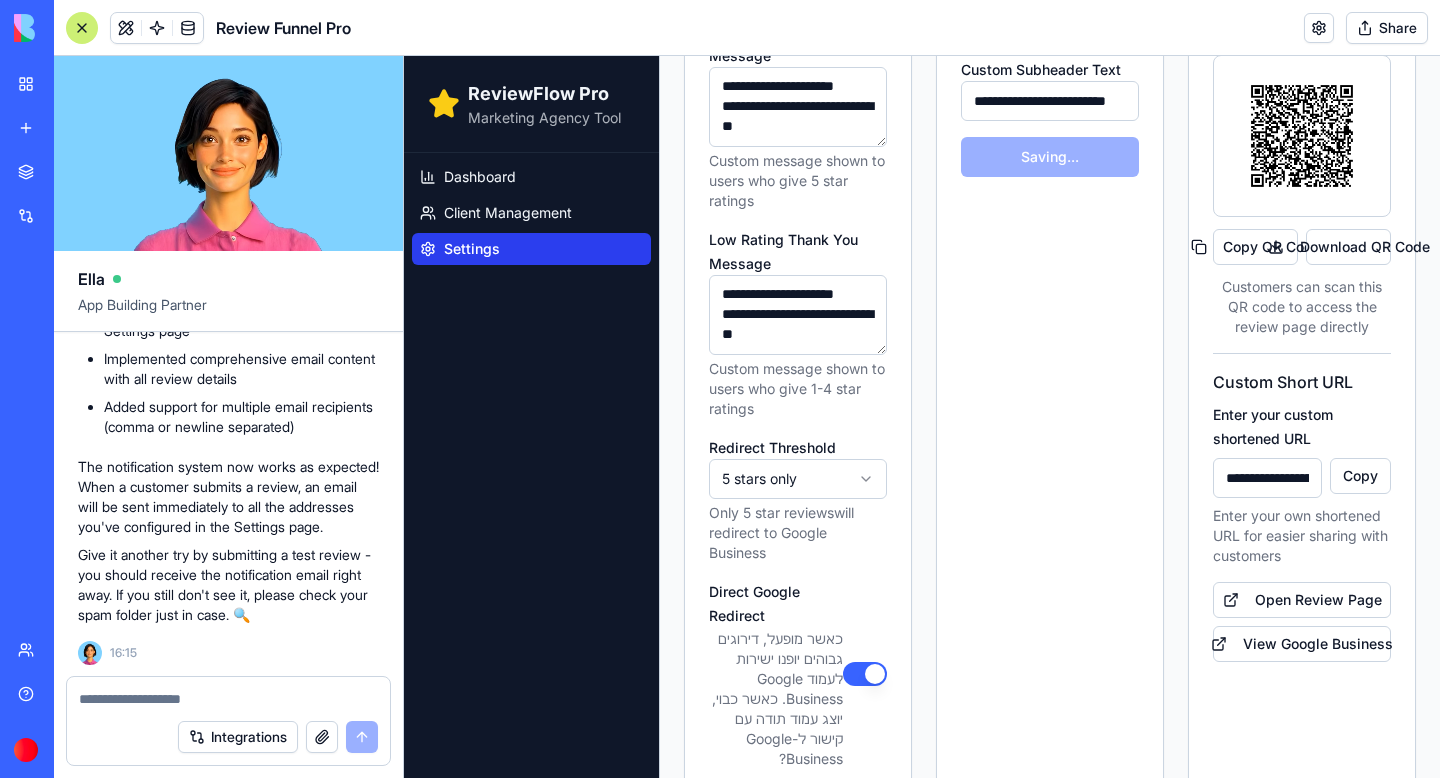 type on "*******" 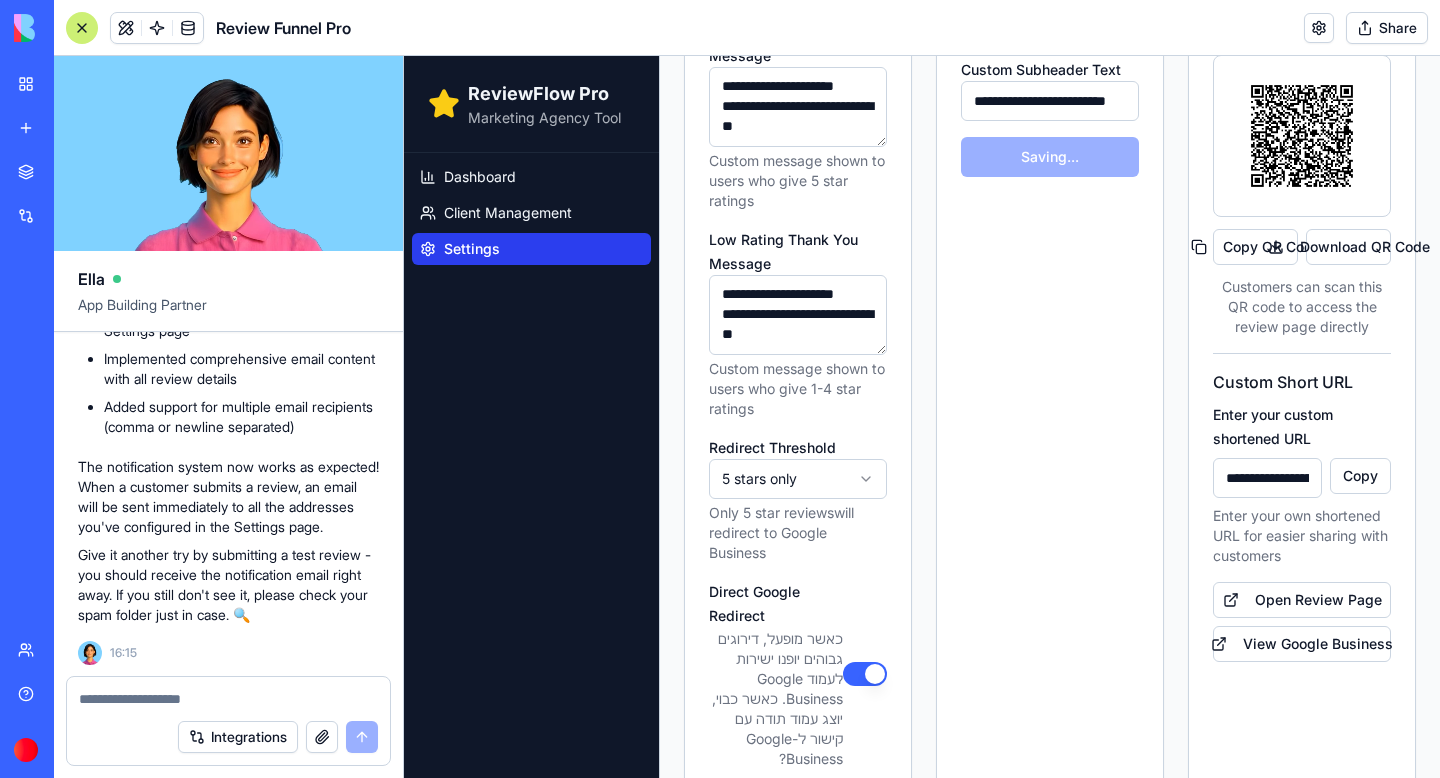 type on "*******" 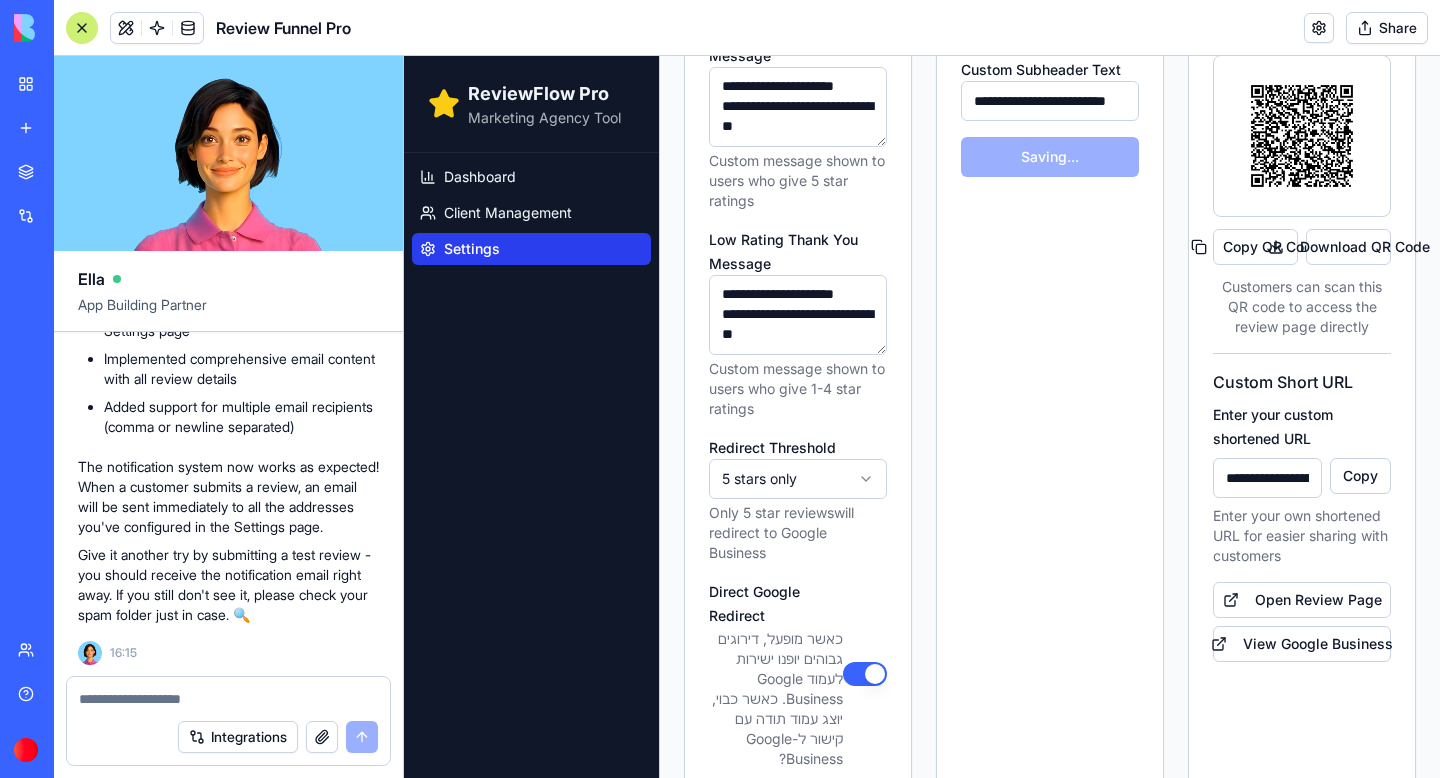 type on "*******" 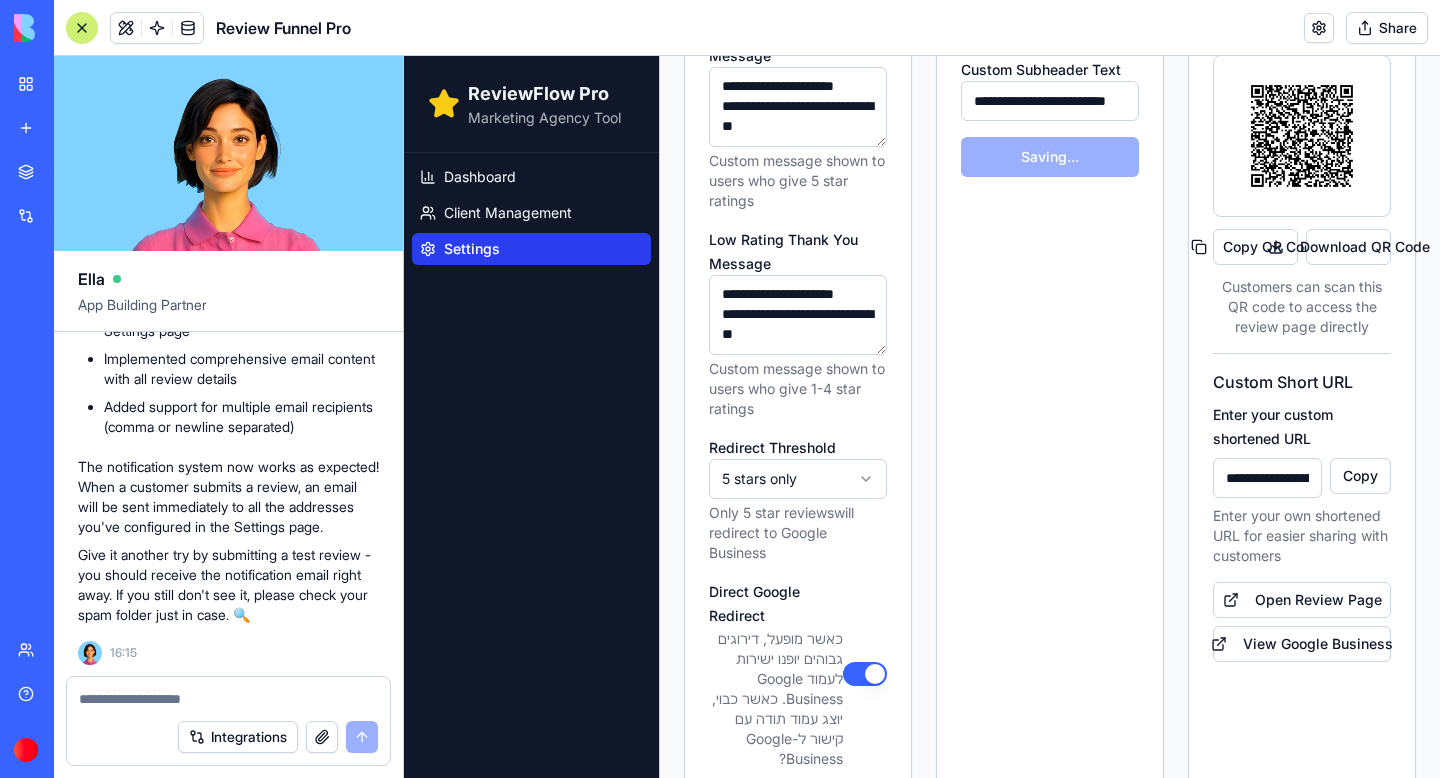 type on "*******" 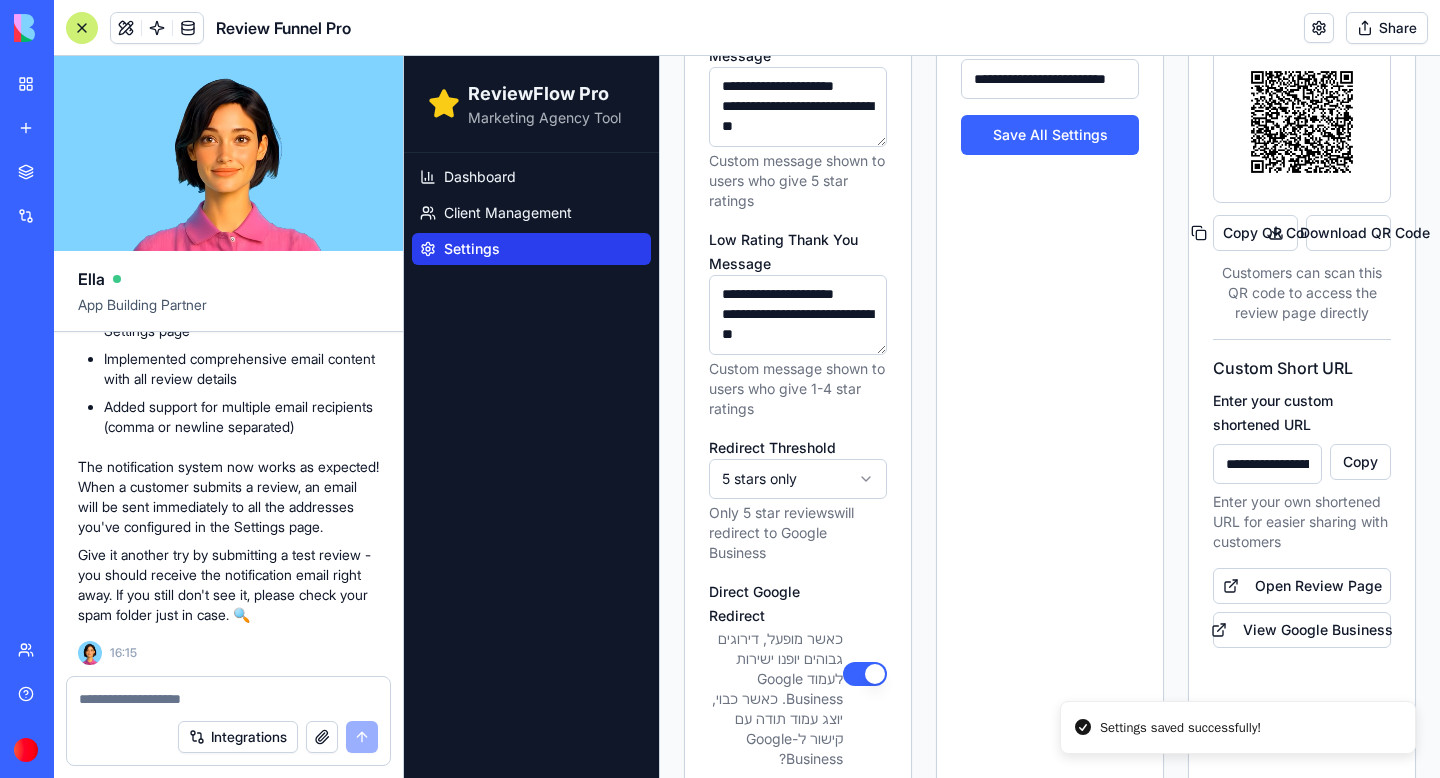 type on "*******" 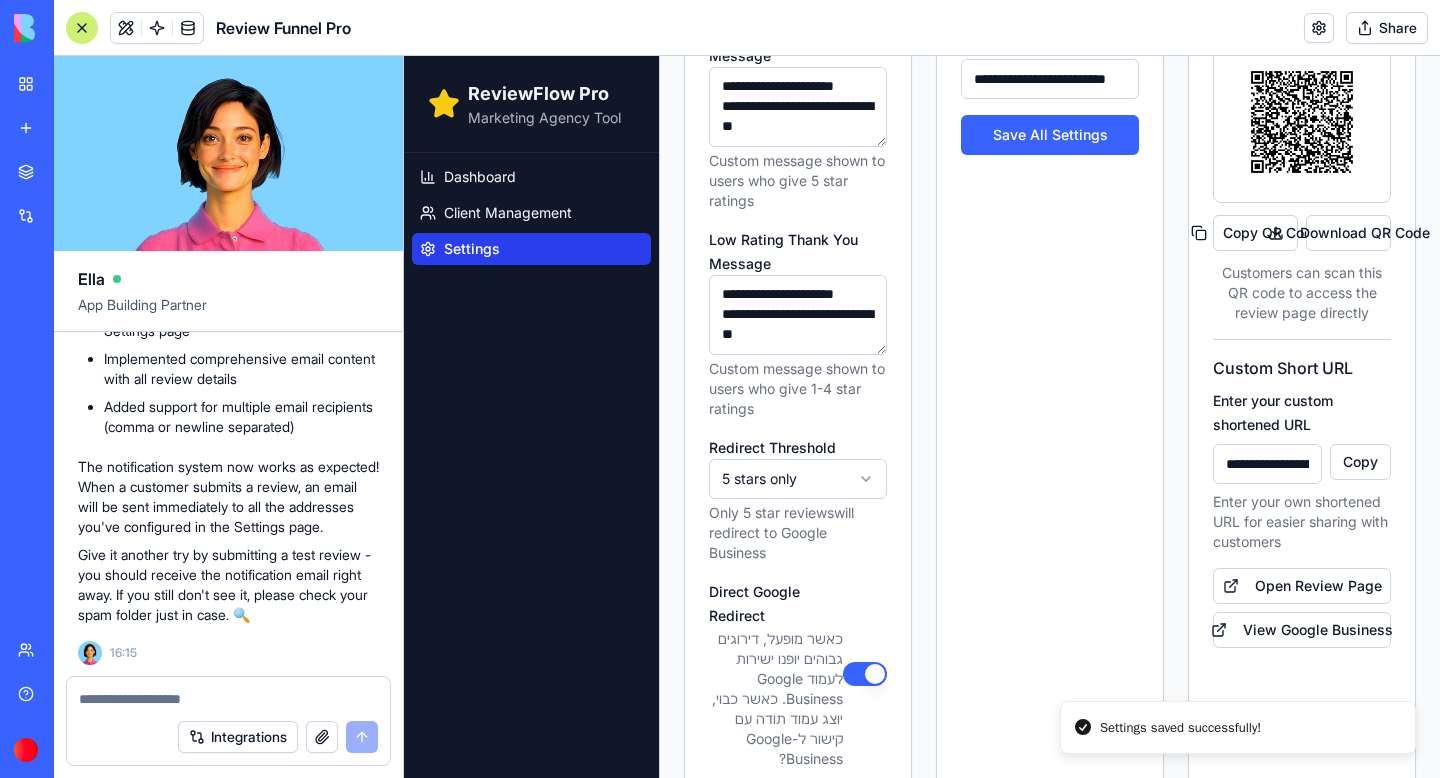 type on "*******" 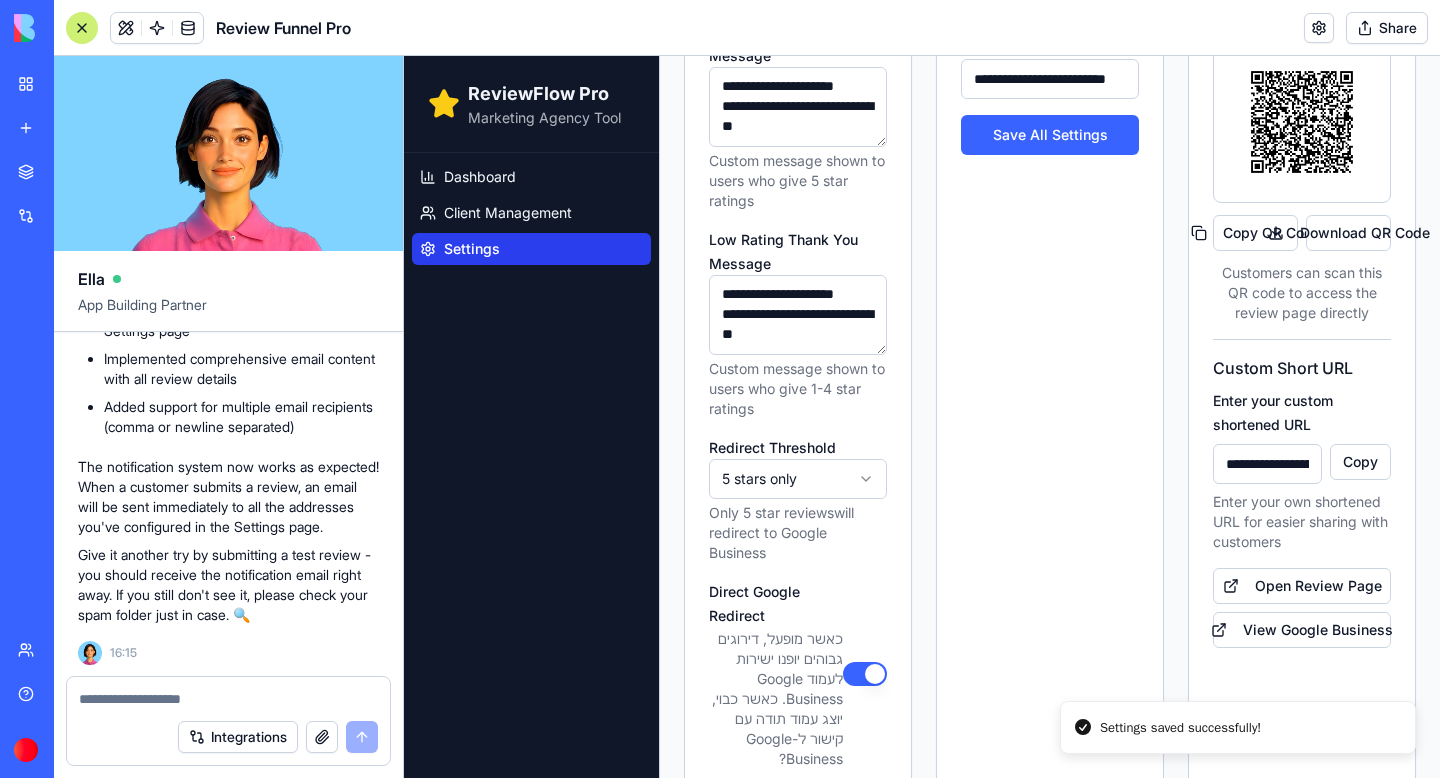 type on "*******" 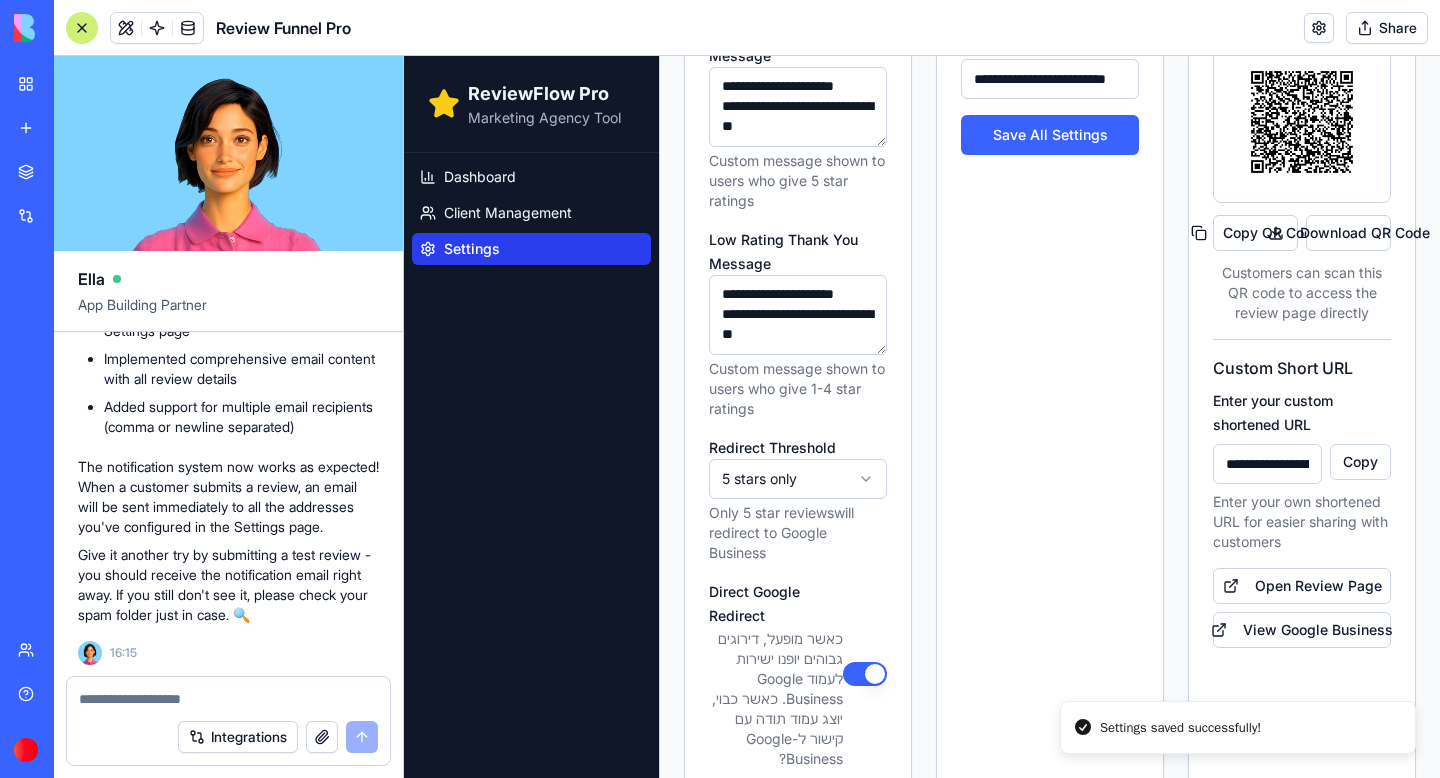 type on "*******" 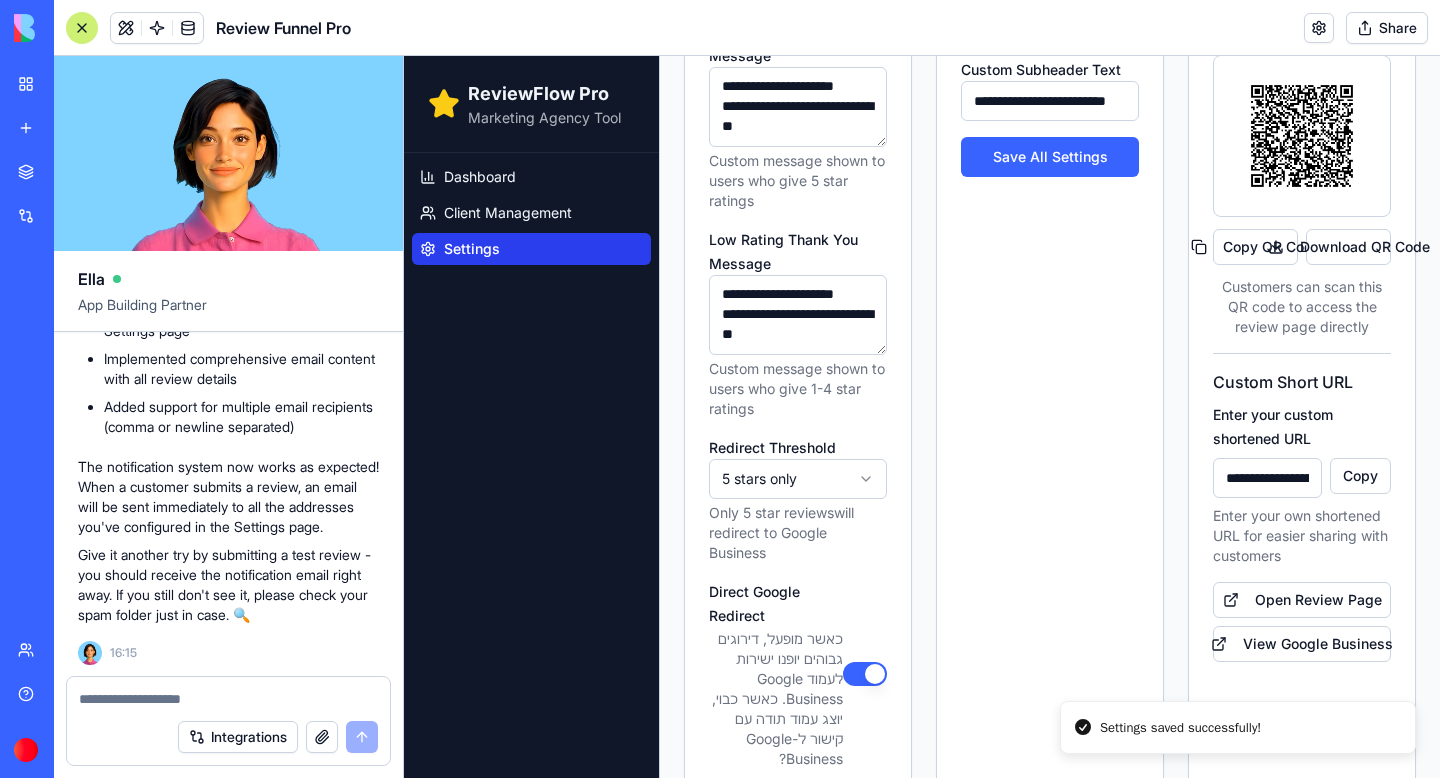 click at bounding box center (82, 28) 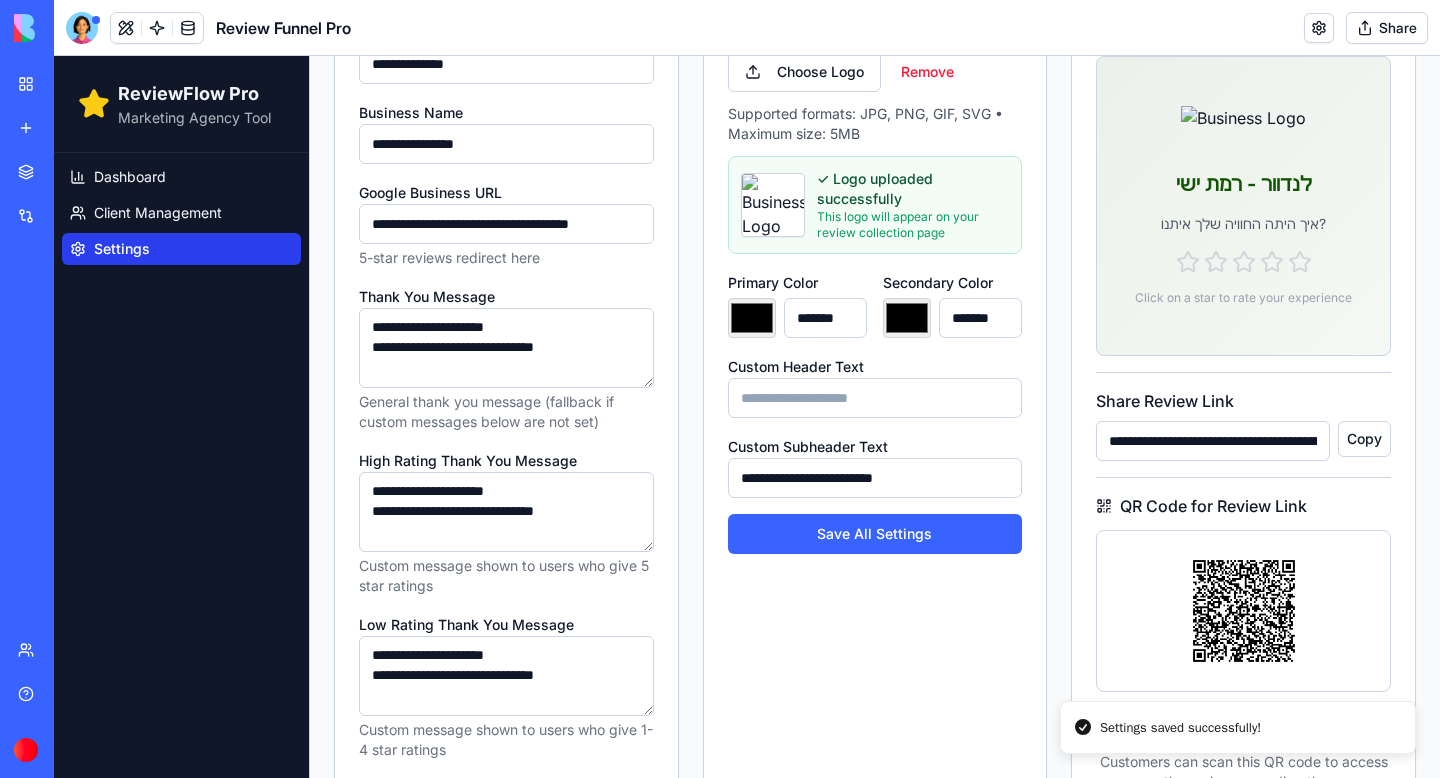 scroll, scrollTop: 0, scrollLeft: 0, axis: both 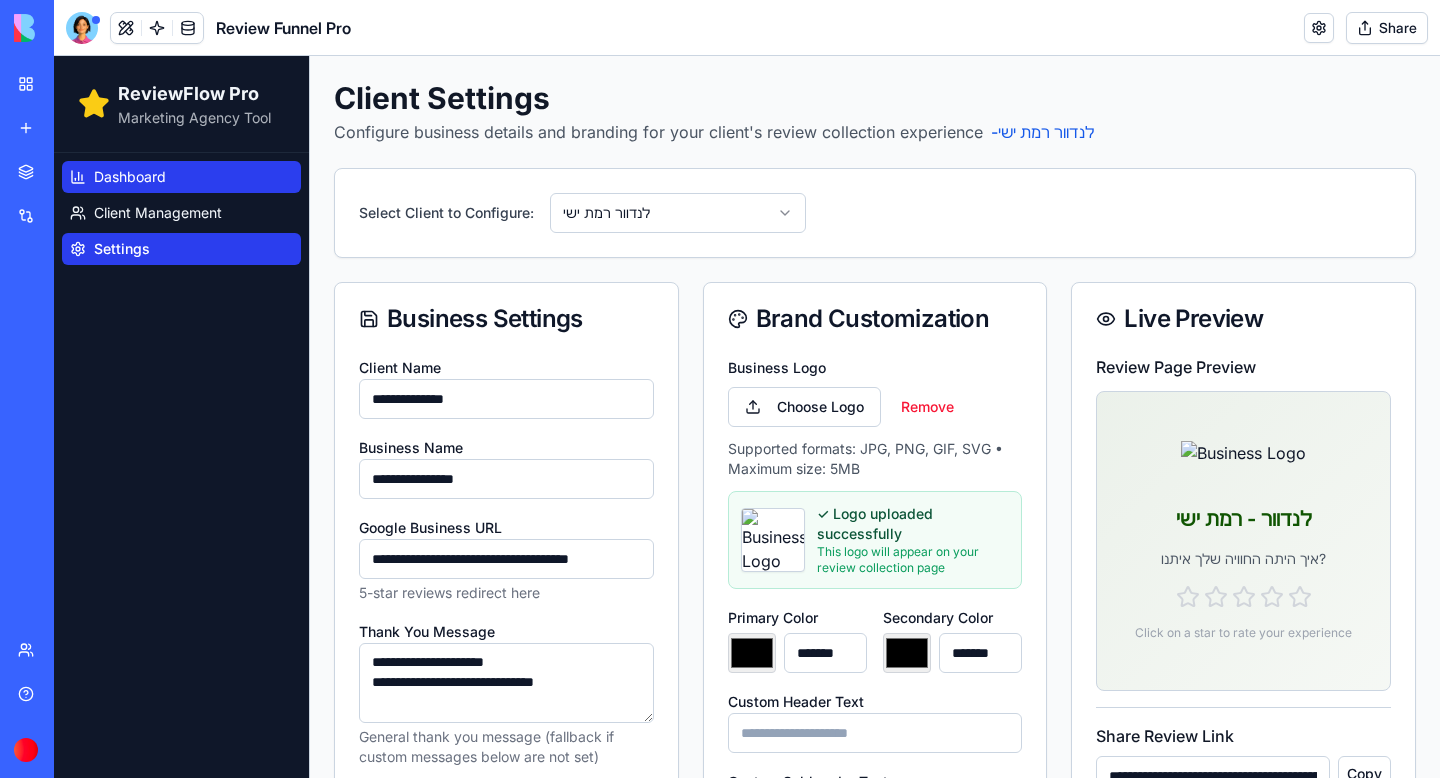 click on "Dashboard" at bounding box center [181, 177] 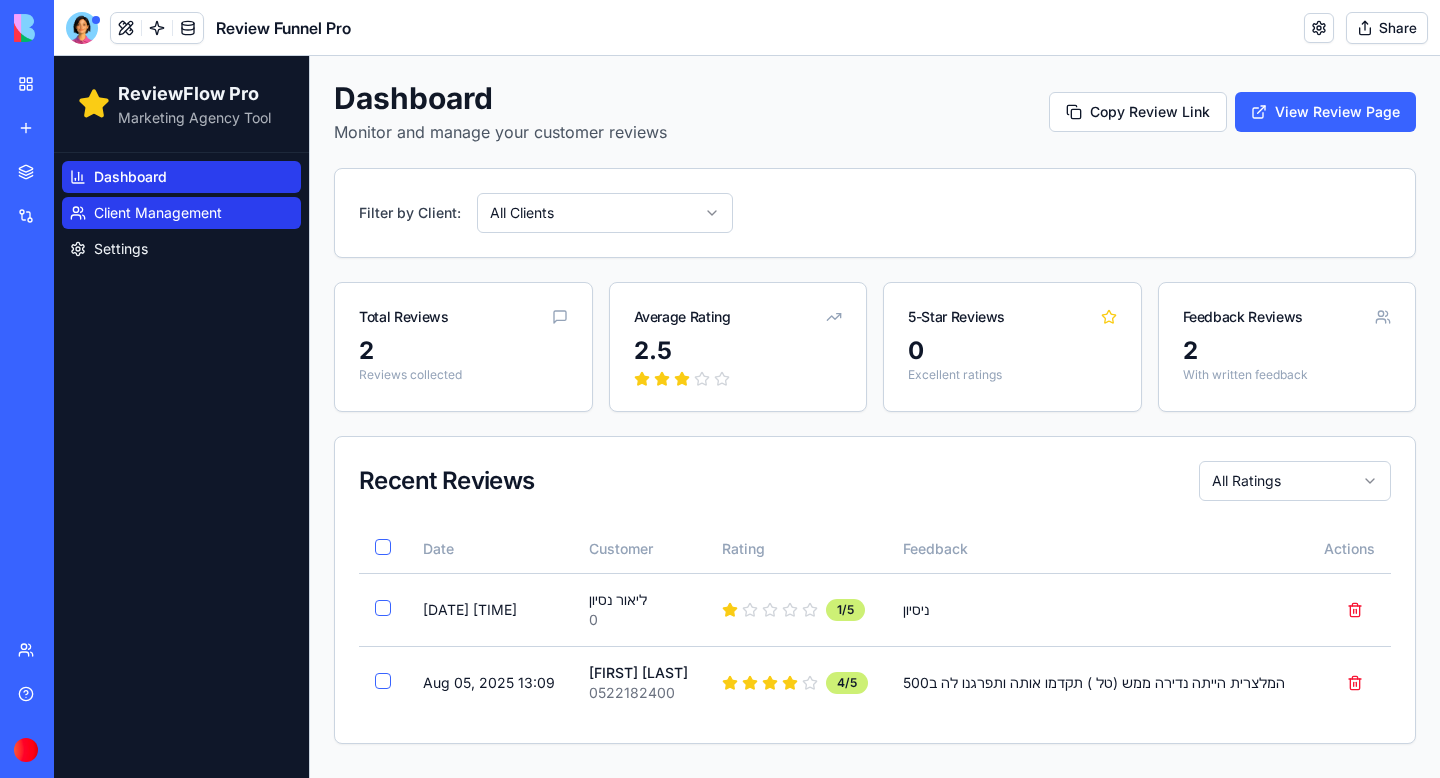 click on "Client Management" at bounding box center (158, 213) 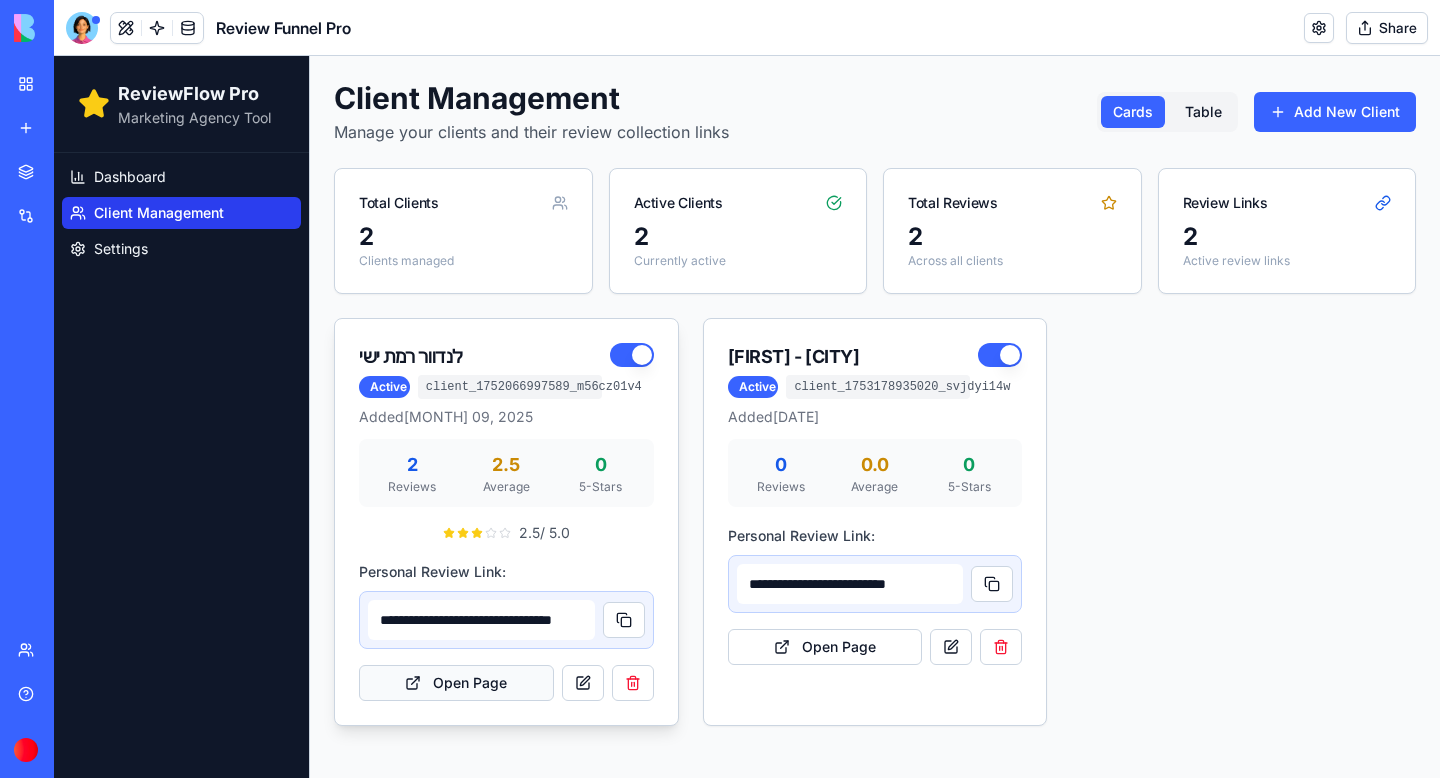 click on "Open Page" at bounding box center [456, 683] 